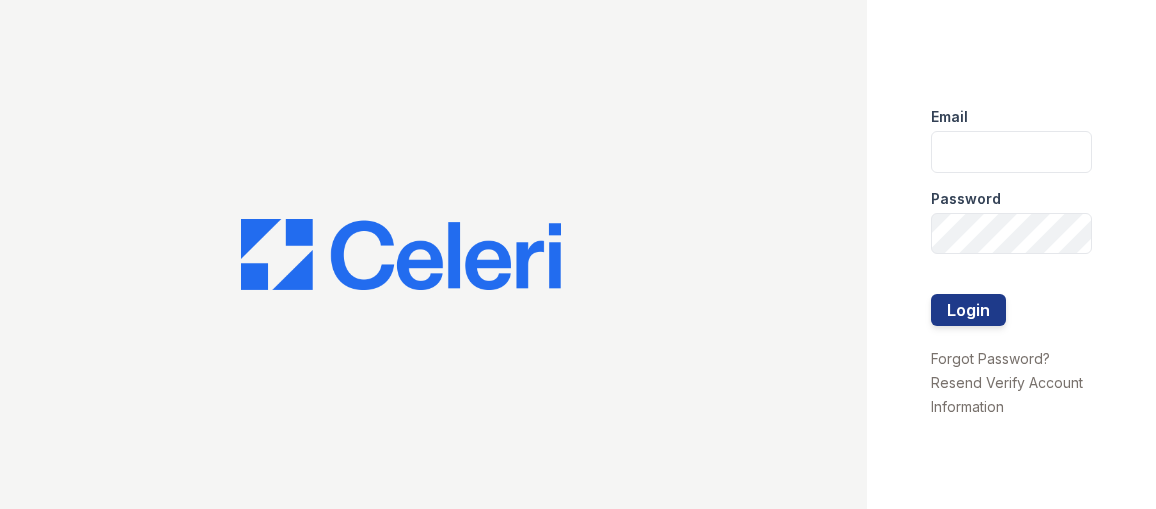 scroll, scrollTop: 0, scrollLeft: 0, axis: both 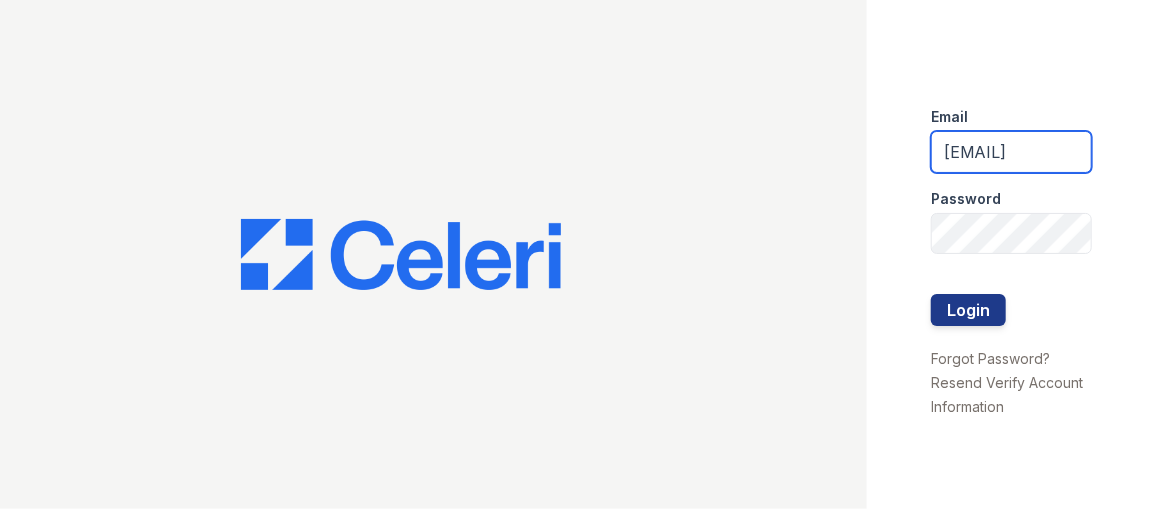click on "arrivelex@trinity-pm.com" at bounding box center [1011, 152] 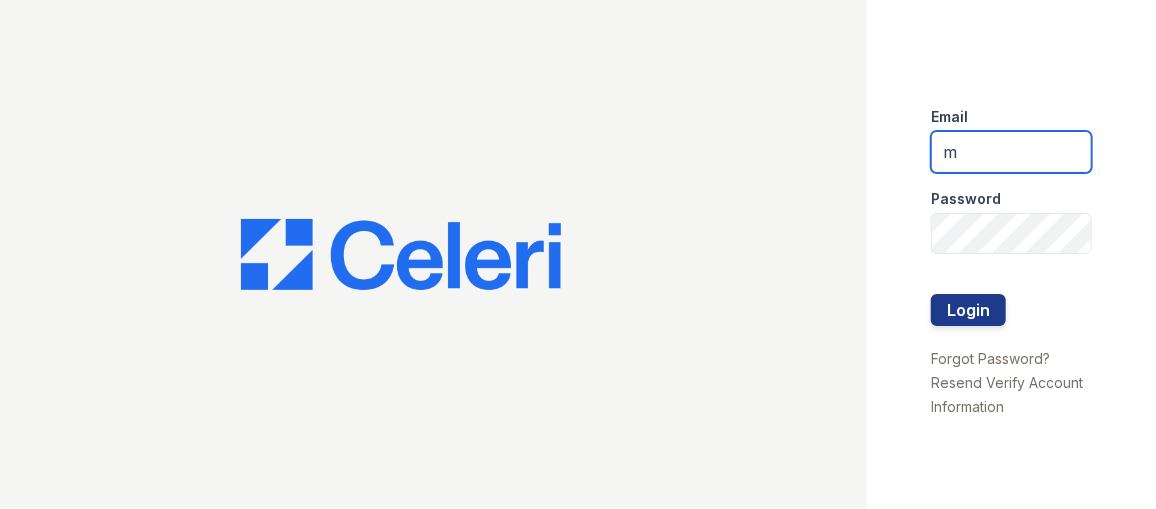 scroll, scrollTop: 0, scrollLeft: 0, axis: both 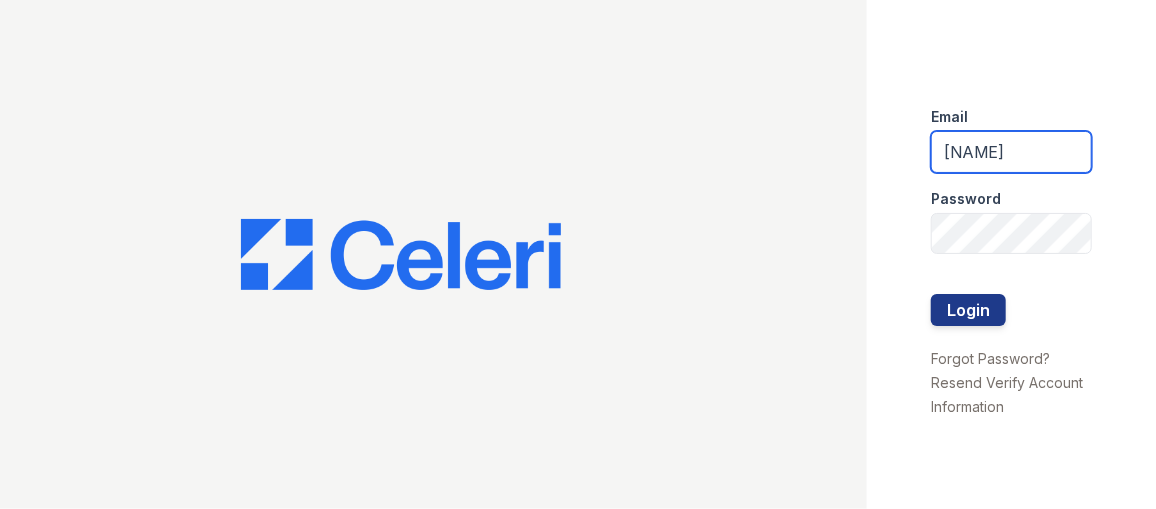 click on "Login" at bounding box center [968, 310] 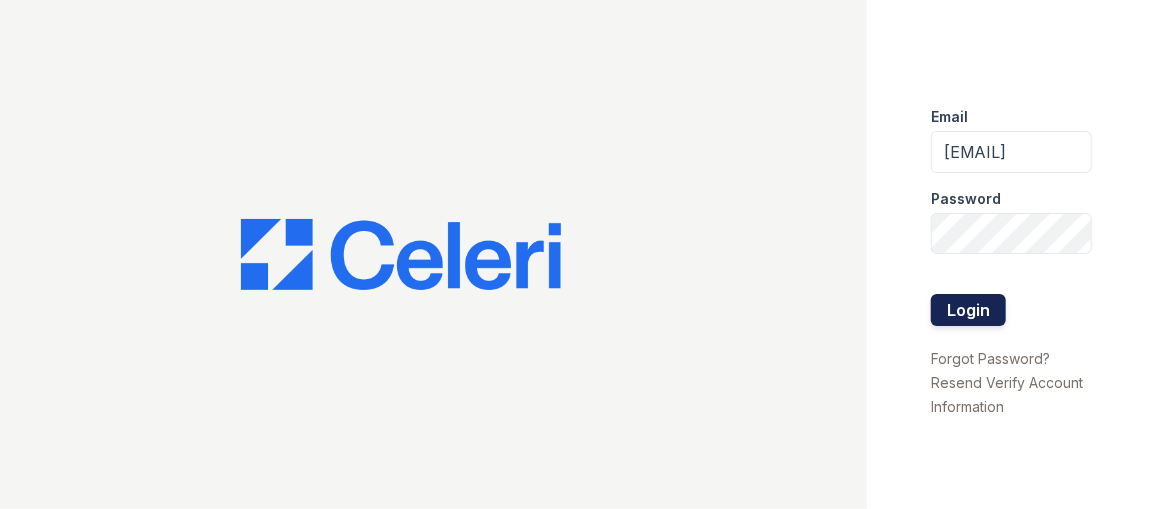 click on "Login" at bounding box center (968, 310) 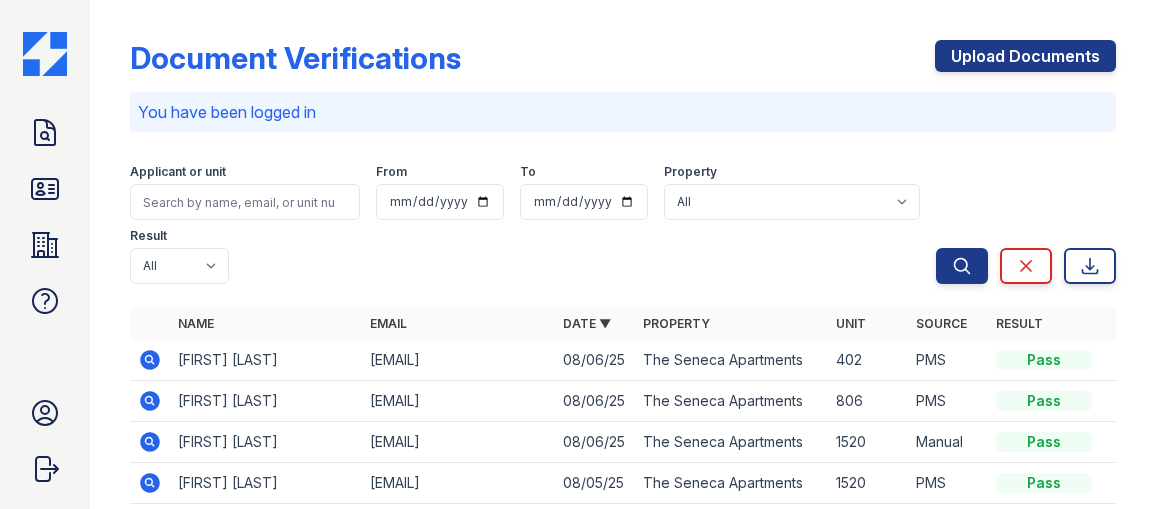 scroll, scrollTop: 0, scrollLeft: 0, axis: both 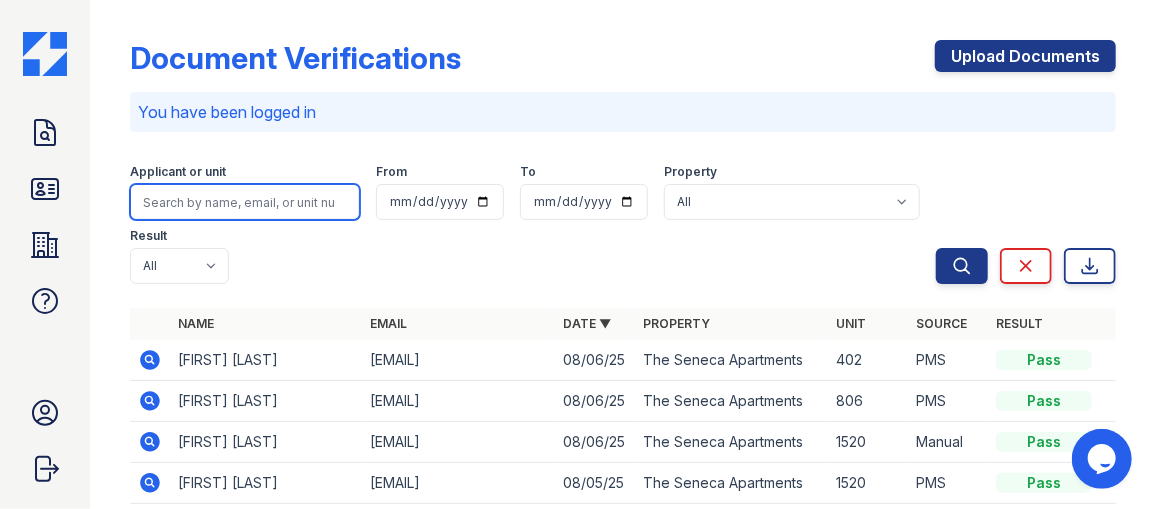 click at bounding box center [245, 202] 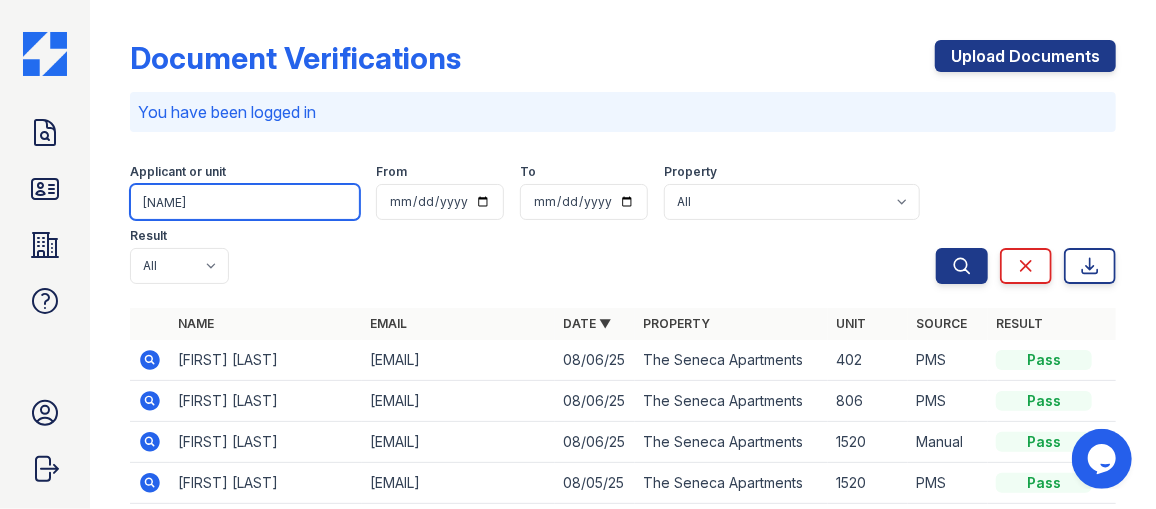type on "lawson" 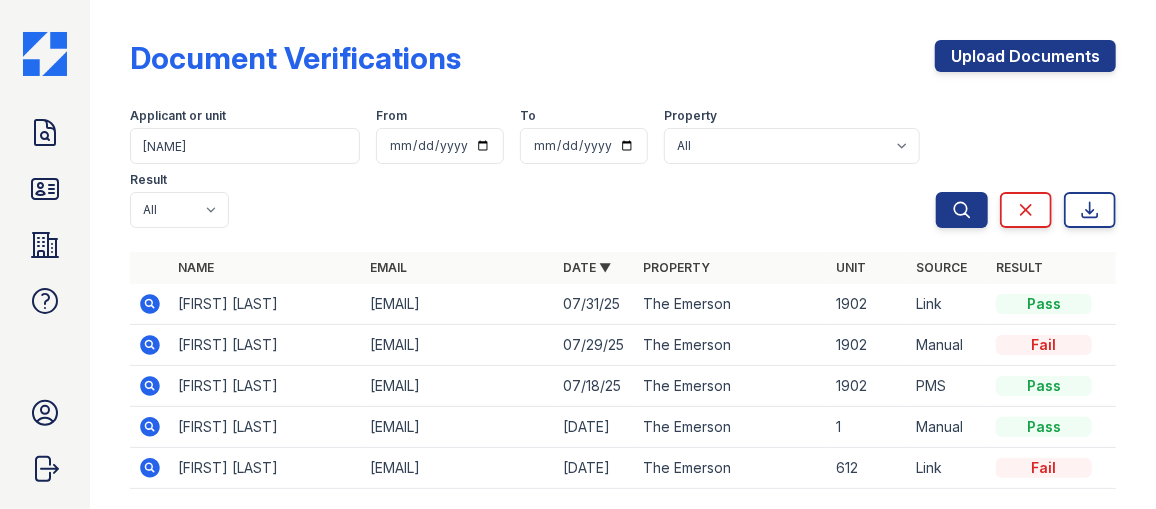 click 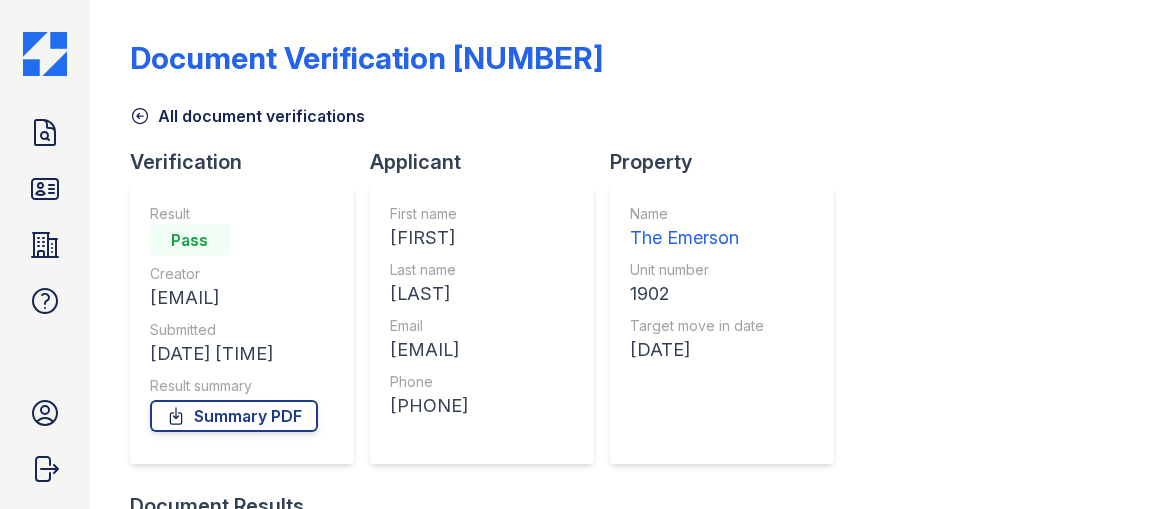 scroll, scrollTop: 0, scrollLeft: 0, axis: both 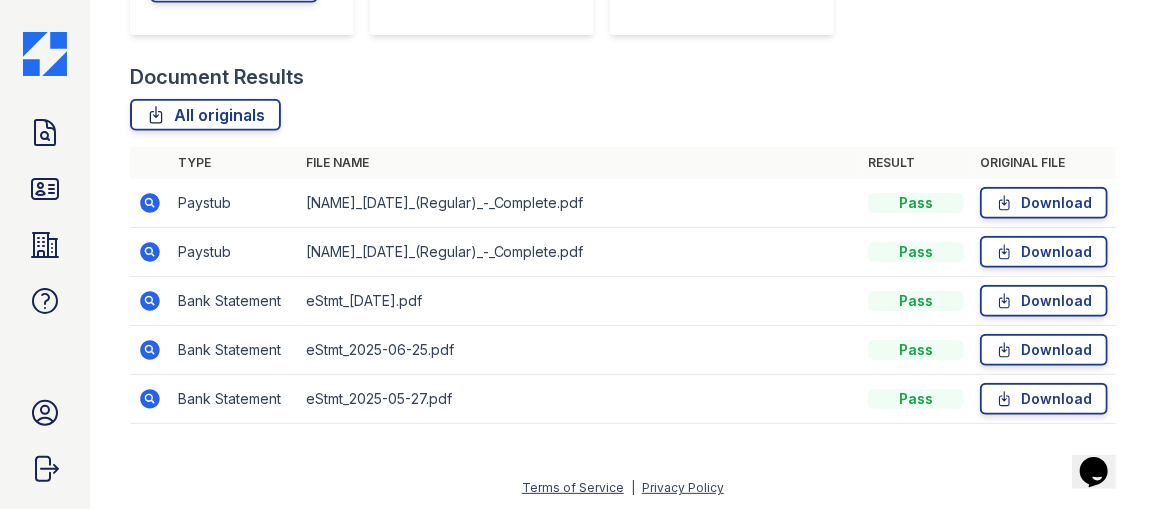 click 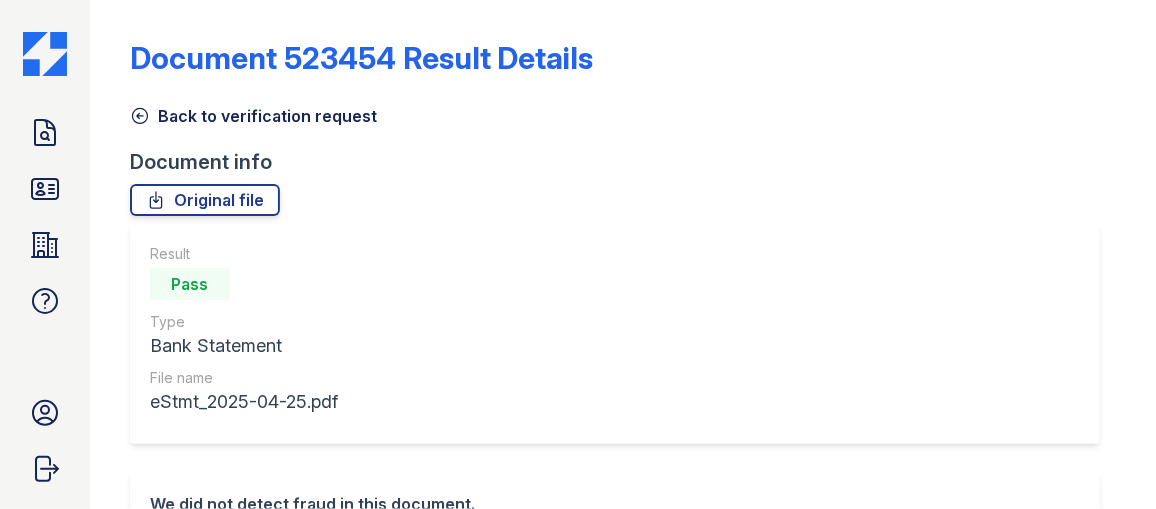 scroll, scrollTop: 0, scrollLeft: 0, axis: both 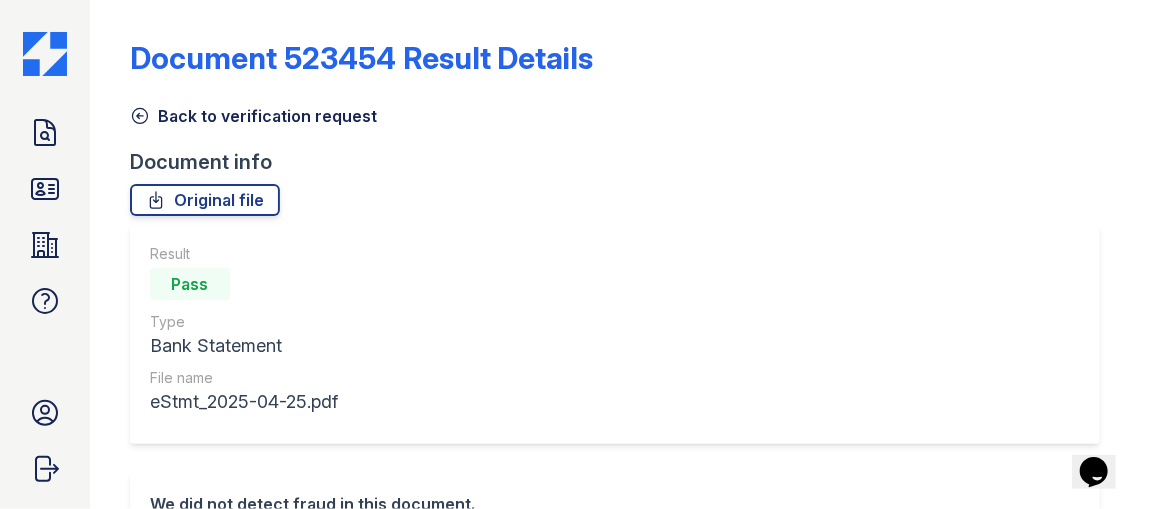 drag, startPoint x: 140, startPoint y: 123, endPoint x: 146, endPoint y: 110, distance: 14.3178215 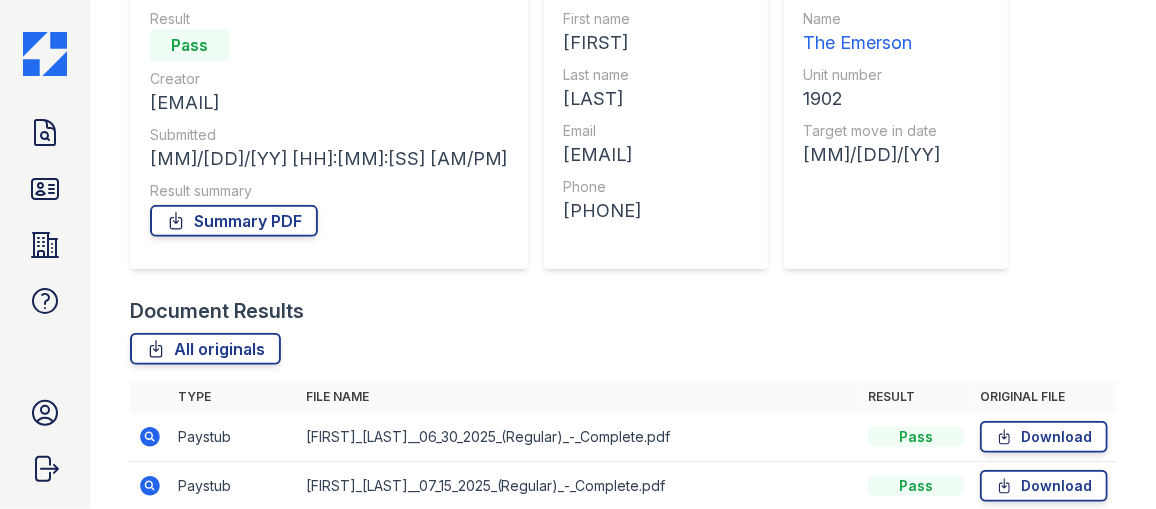 scroll, scrollTop: 429, scrollLeft: 0, axis: vertical 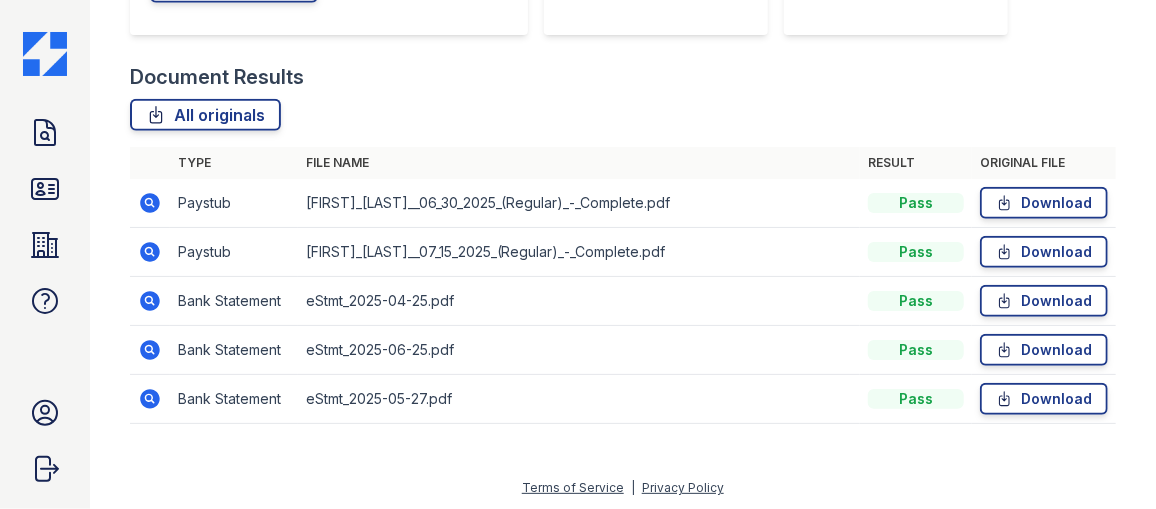 click 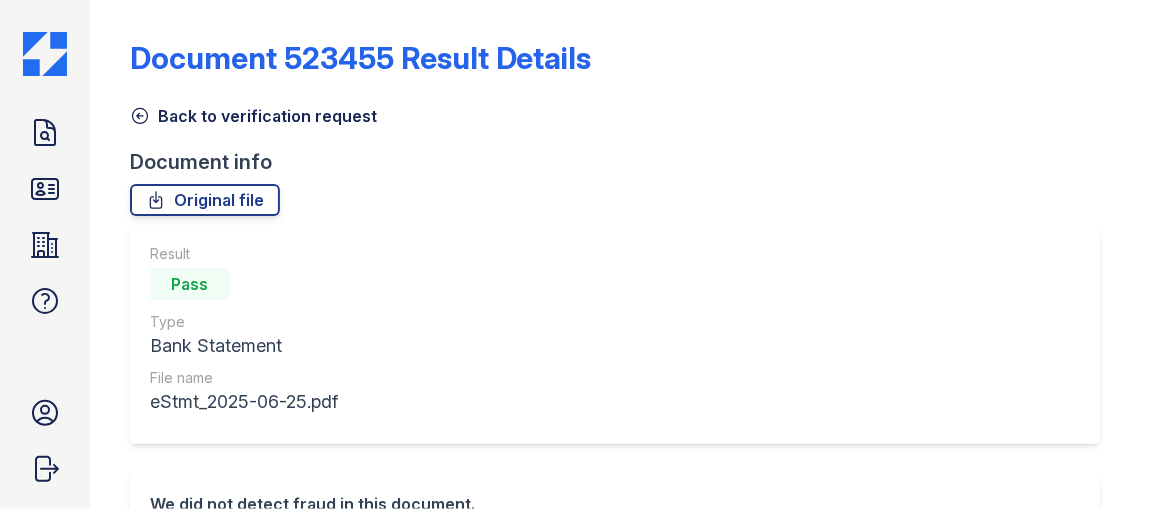 scroll, scrollTop: 0, scrollLeft: 0, axis: both 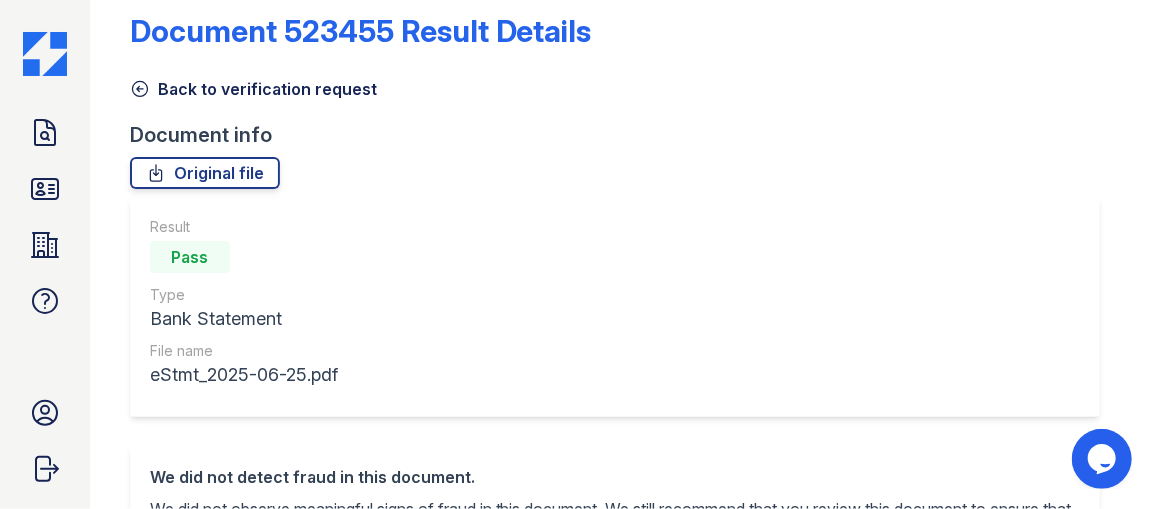 click 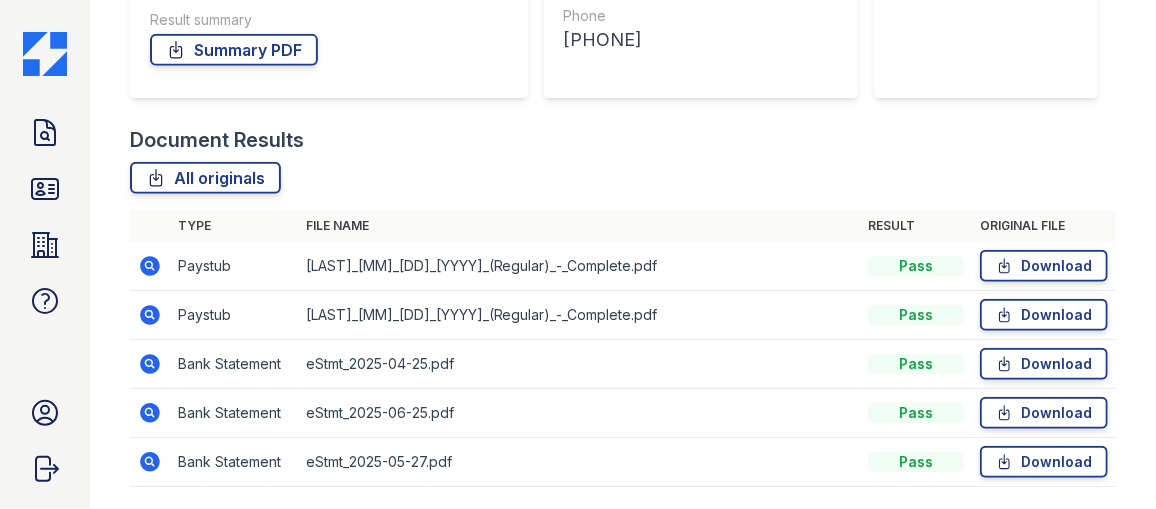scroll, scrollTop: 429, scrollLeft: 0, axis: vertical 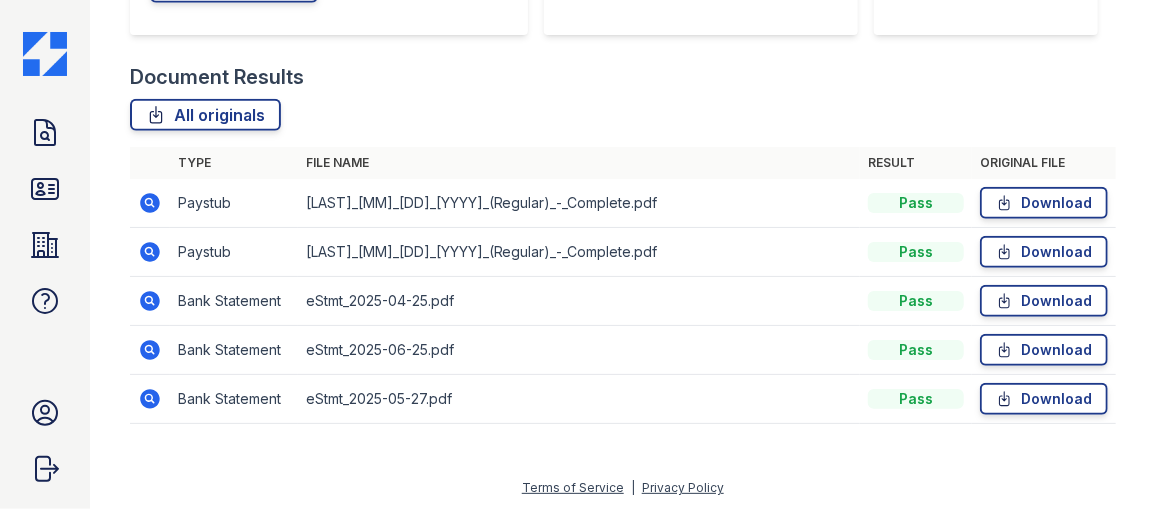 click 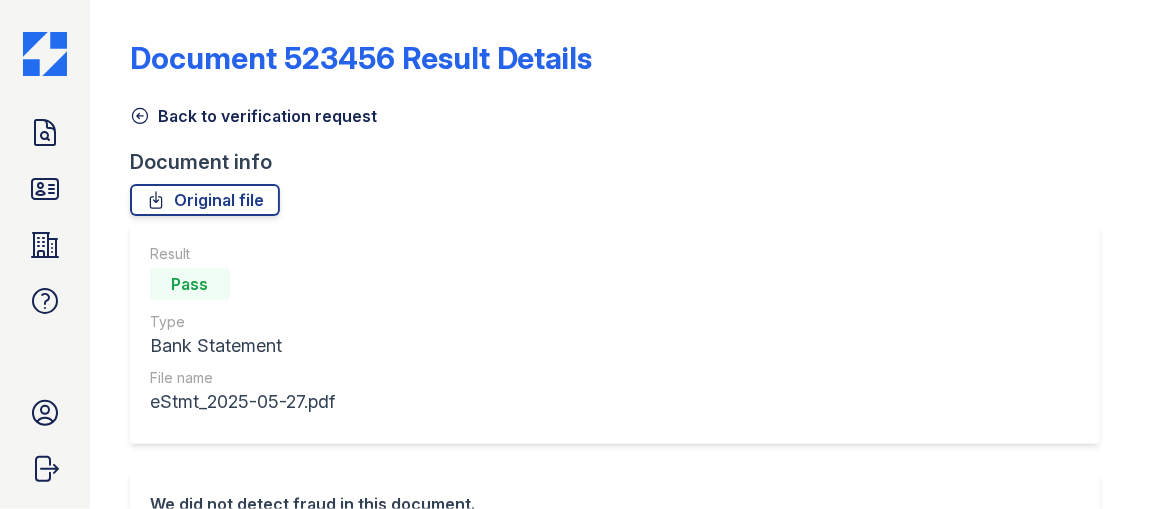 scroll, scrollTop: 0, scrollLeft: 0, axis: both 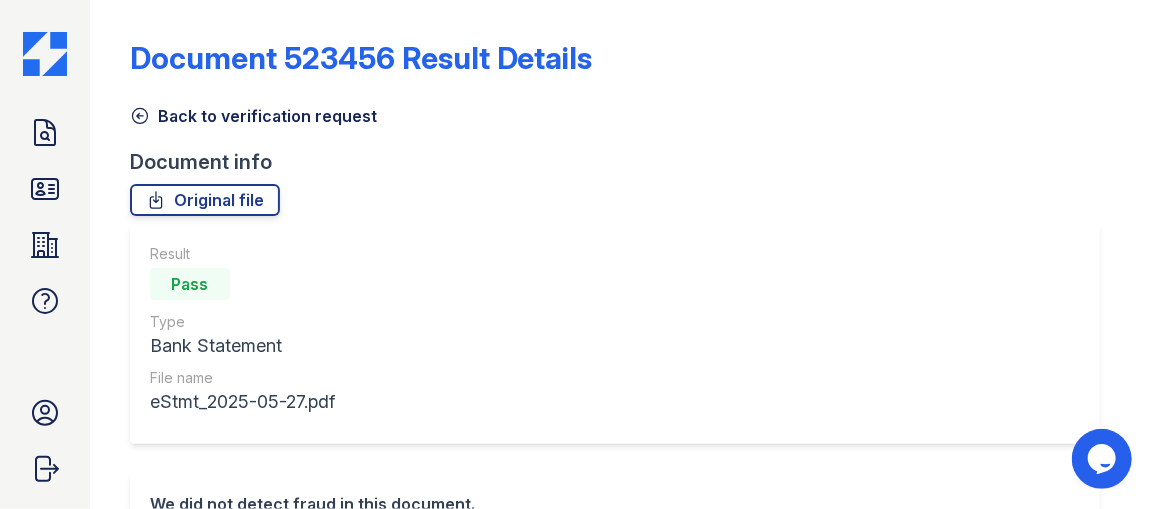 click 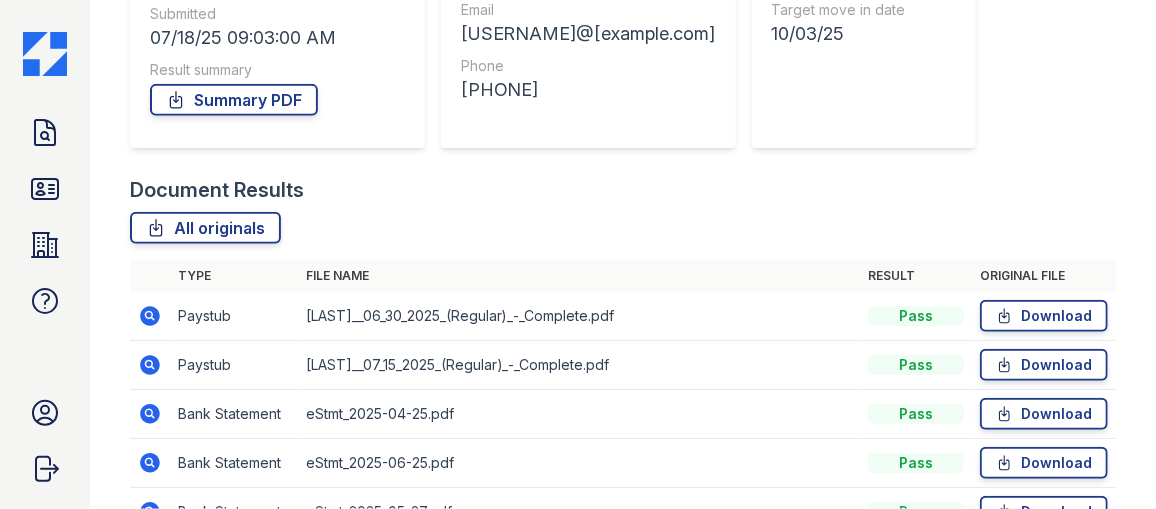 scroll, scrollTop: 429, scrollLeft: 0, axis: vertical 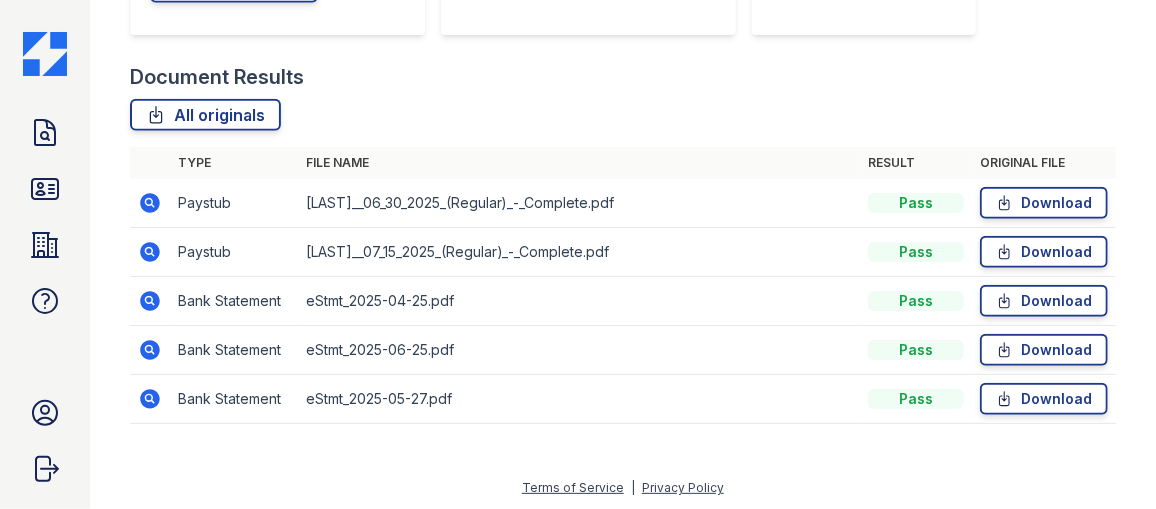 click 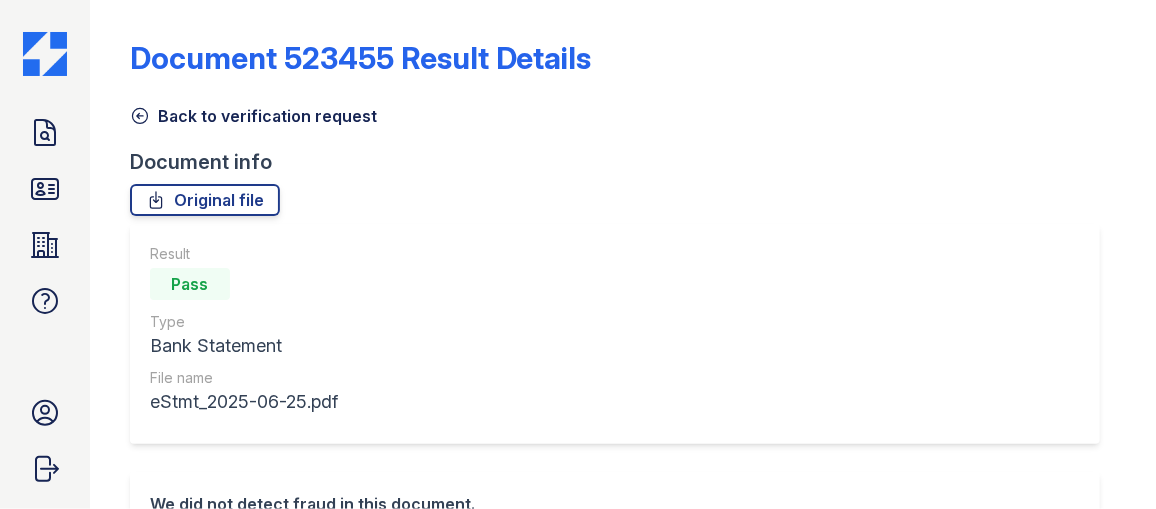 scroll, scrollTop: 0, scrollLeft: 0, axis: both 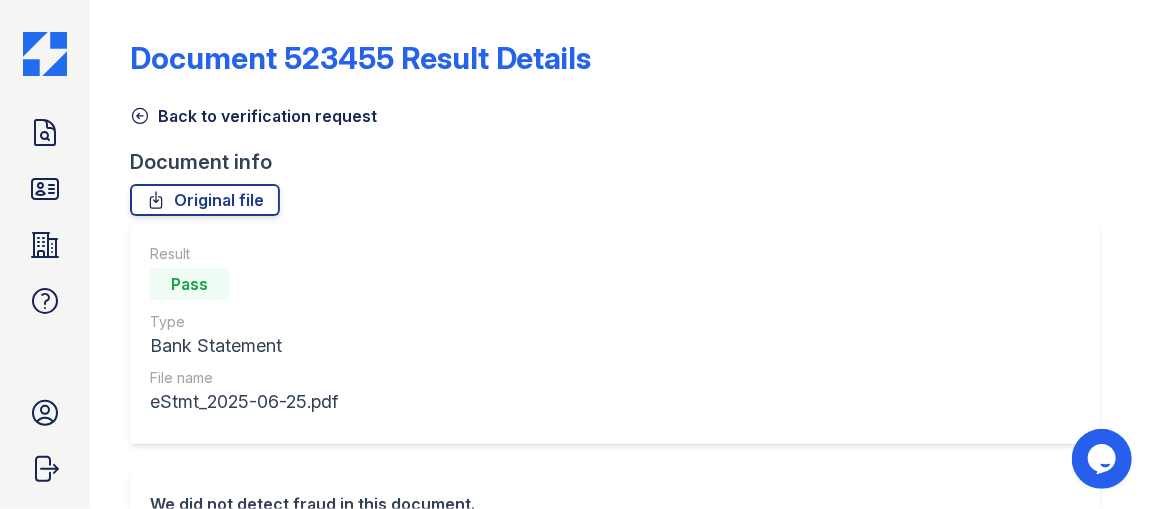 click 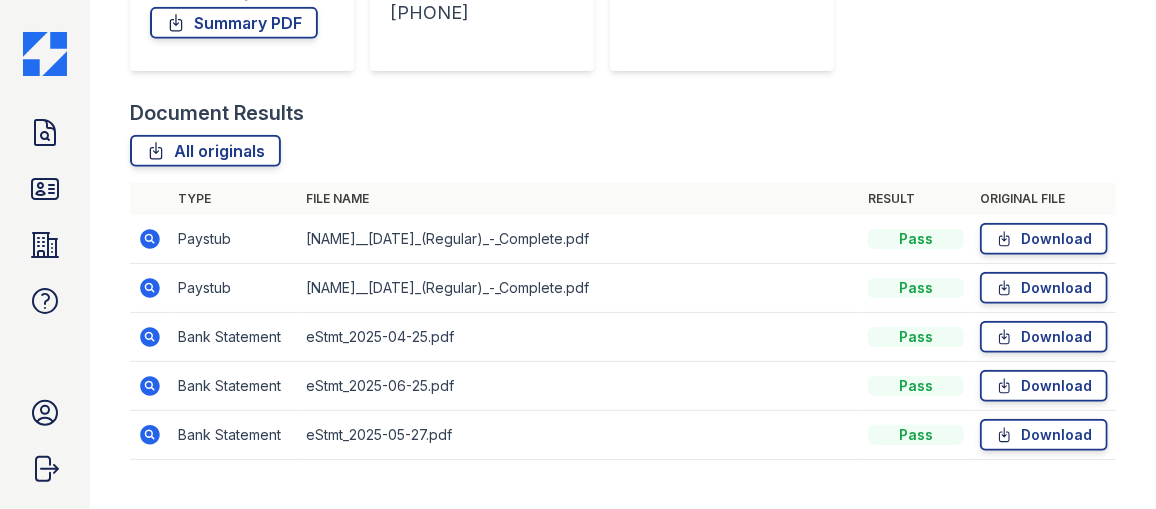 scroll, scrollTop: 429, scrollLeft: 0, axis: vertical 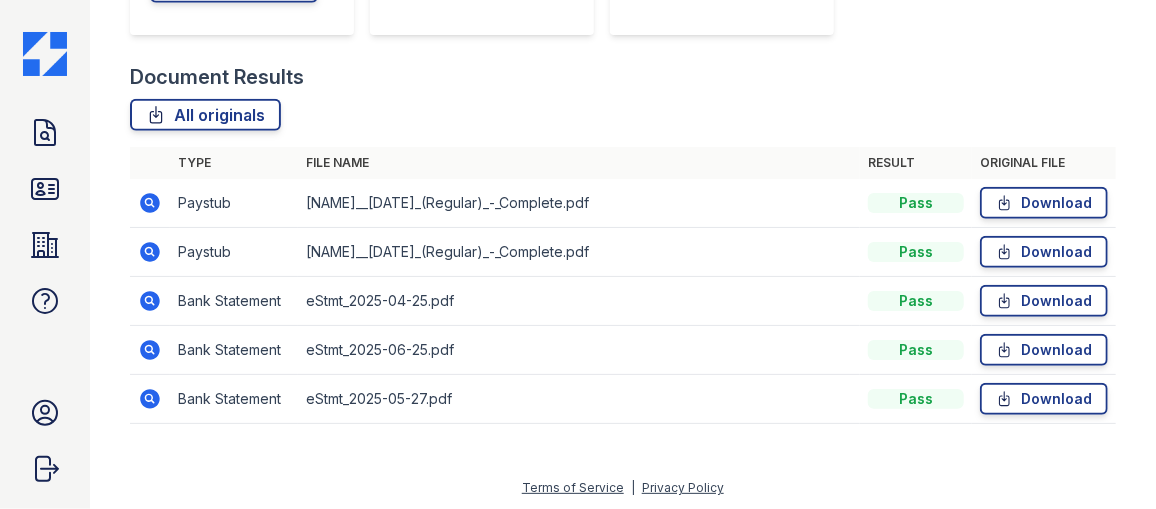 click 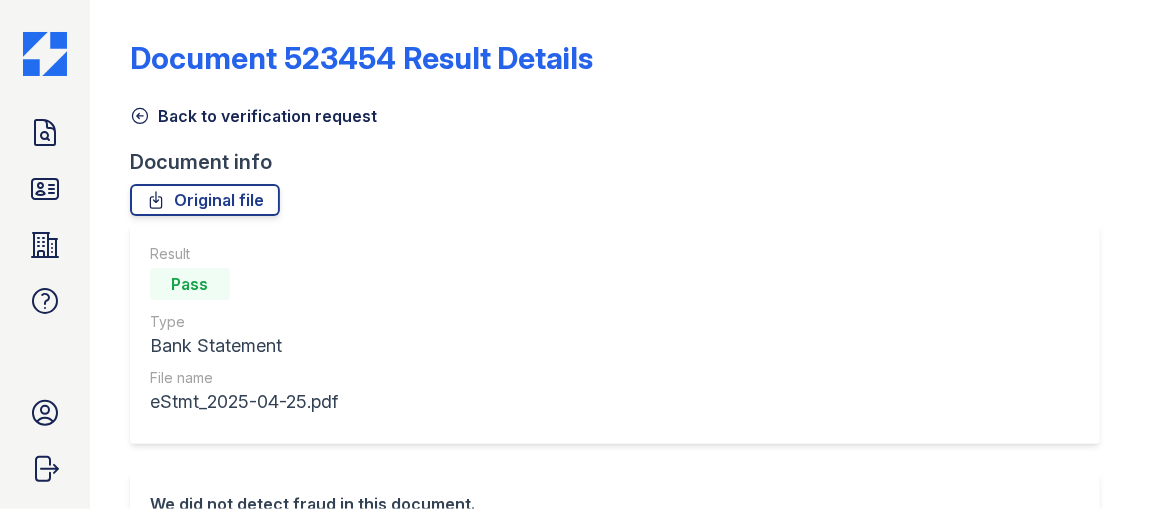 scroll, scrollTop: 0, scrollLeft: 0, axis: both 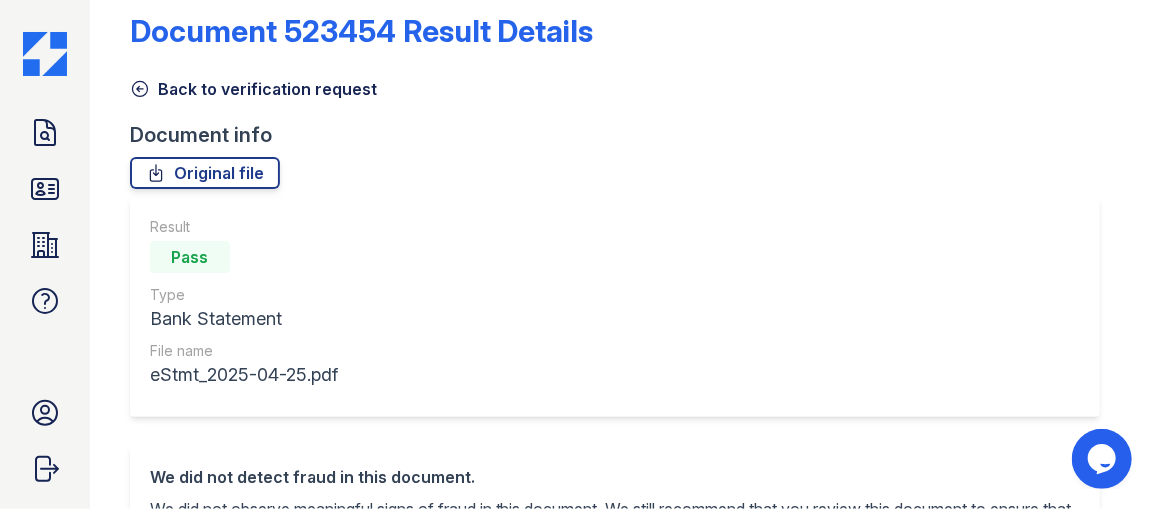 click 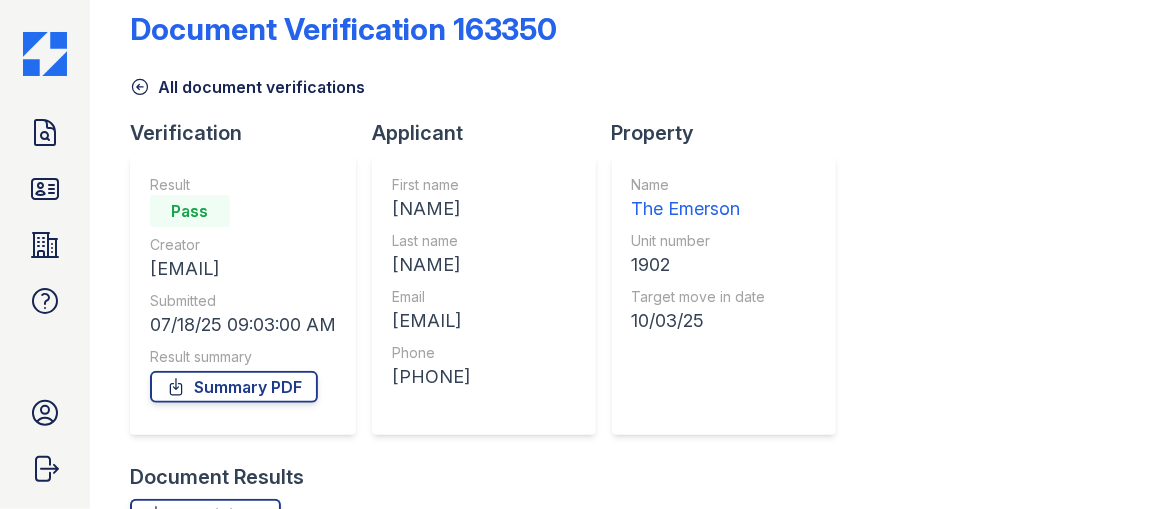 scroll, scrollTop: 0, scrollLeft: 0, axis: both 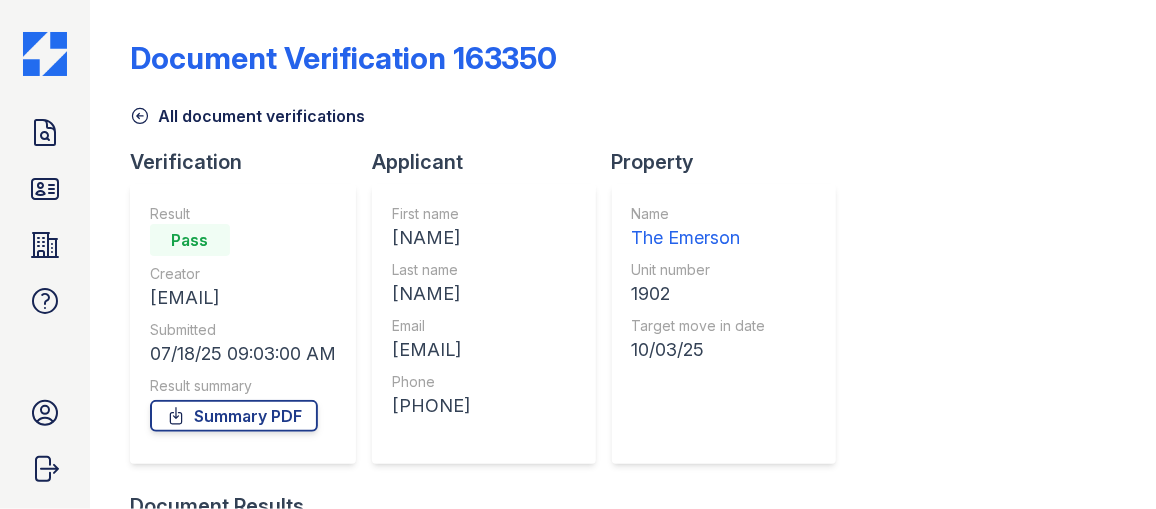 click 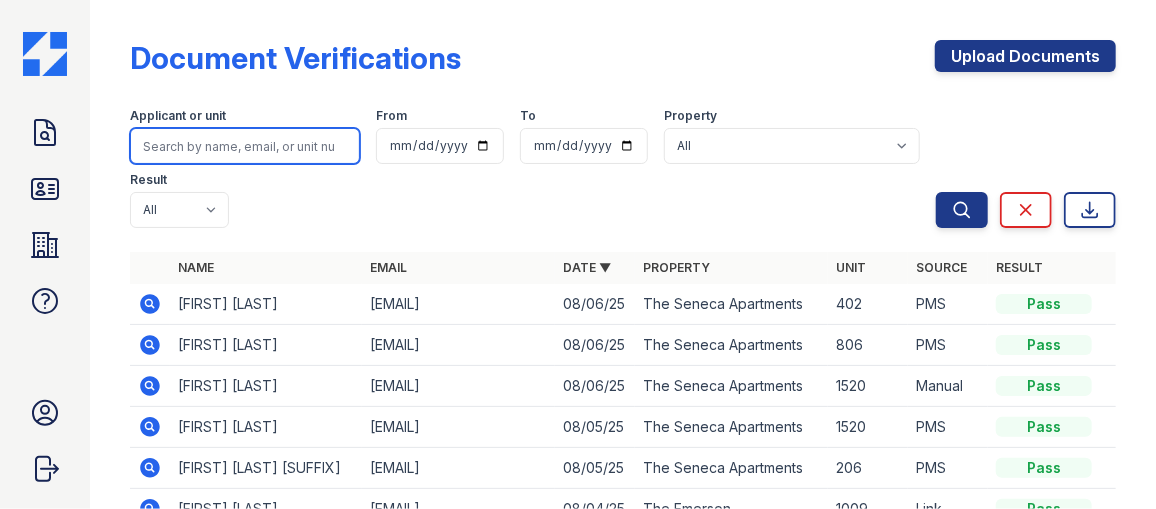 click at bounding box center [245, 146] 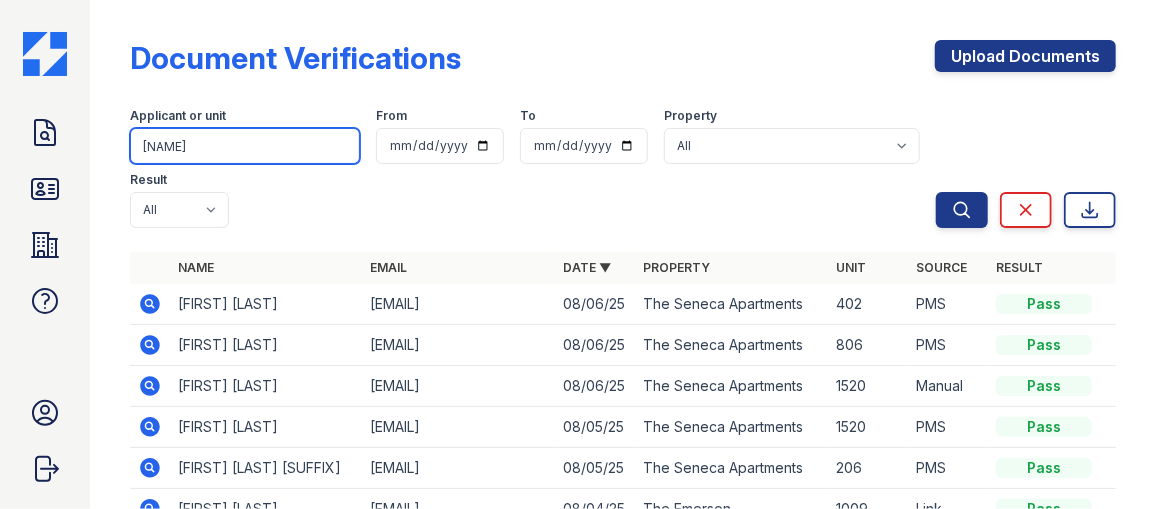 type on "lawson" 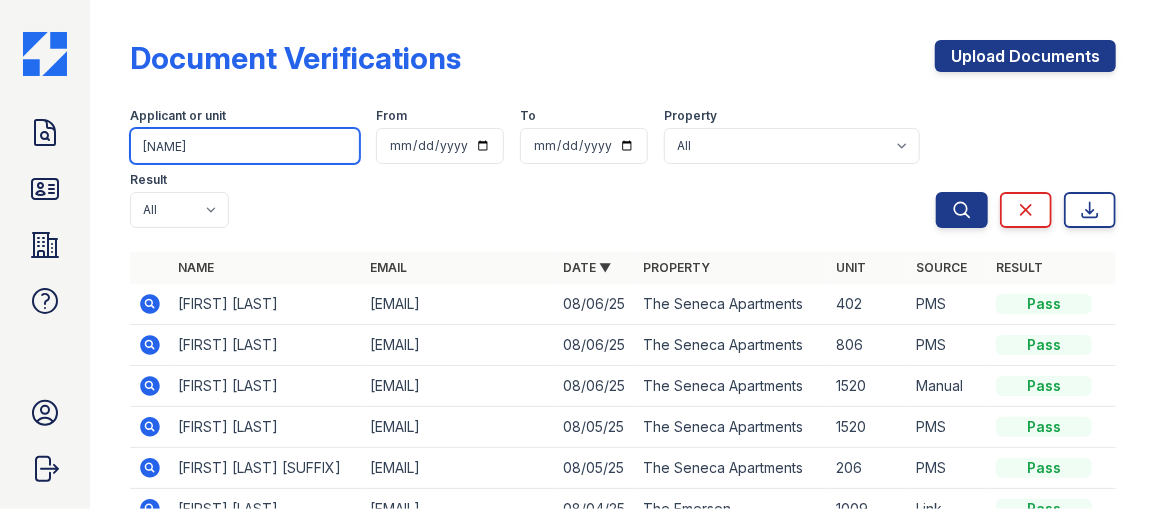click on "Search" at bounding box center [962, 210] 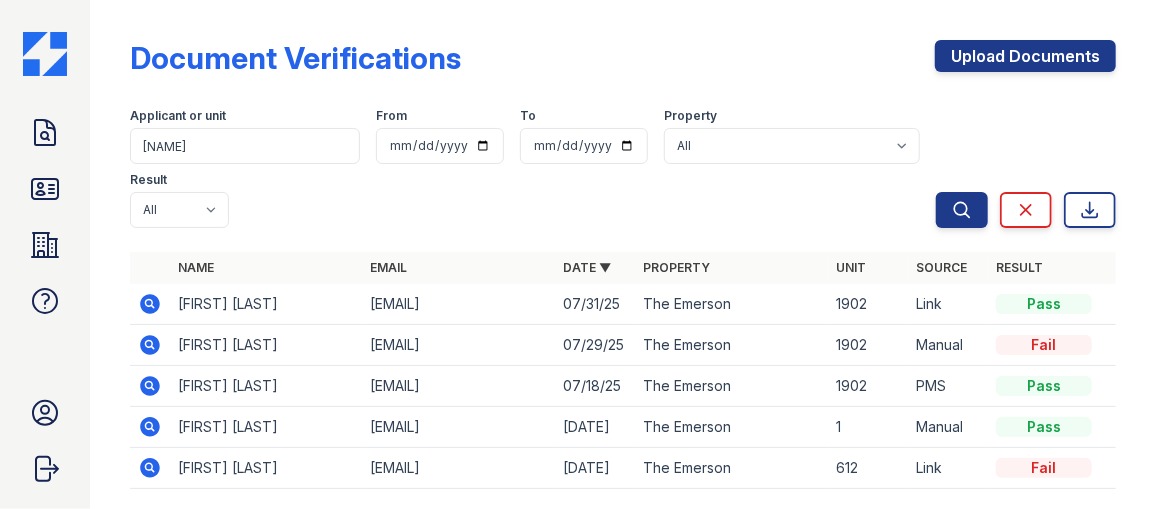 click 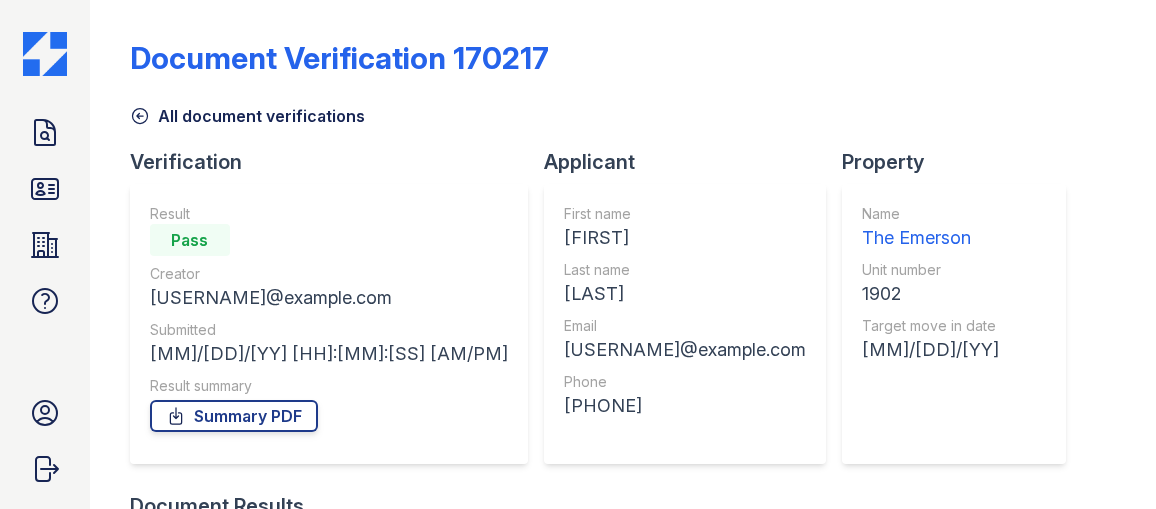 scroll, scrollTop: 0, scrollLeft: 0, axis: both 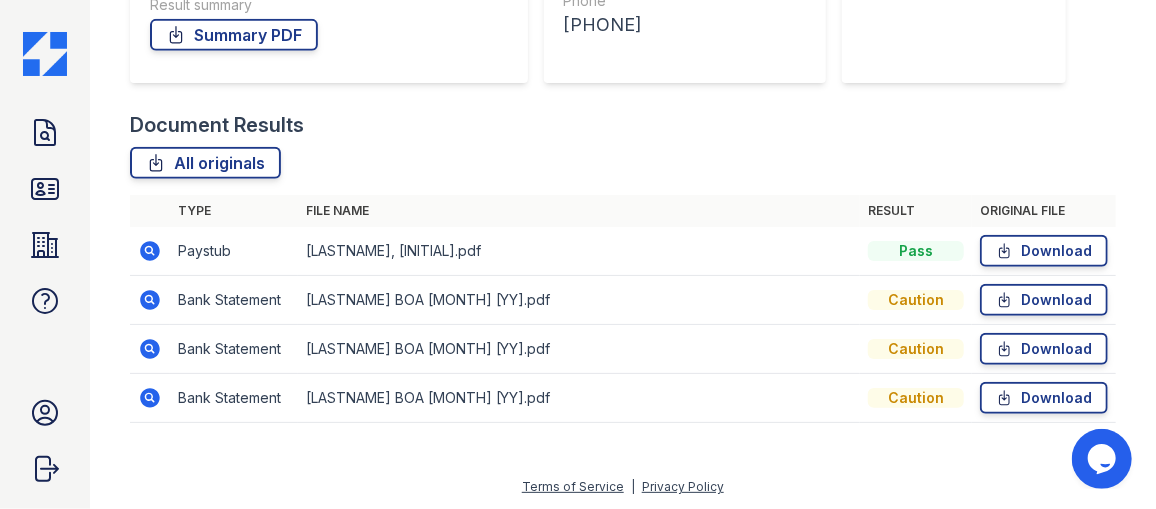 click 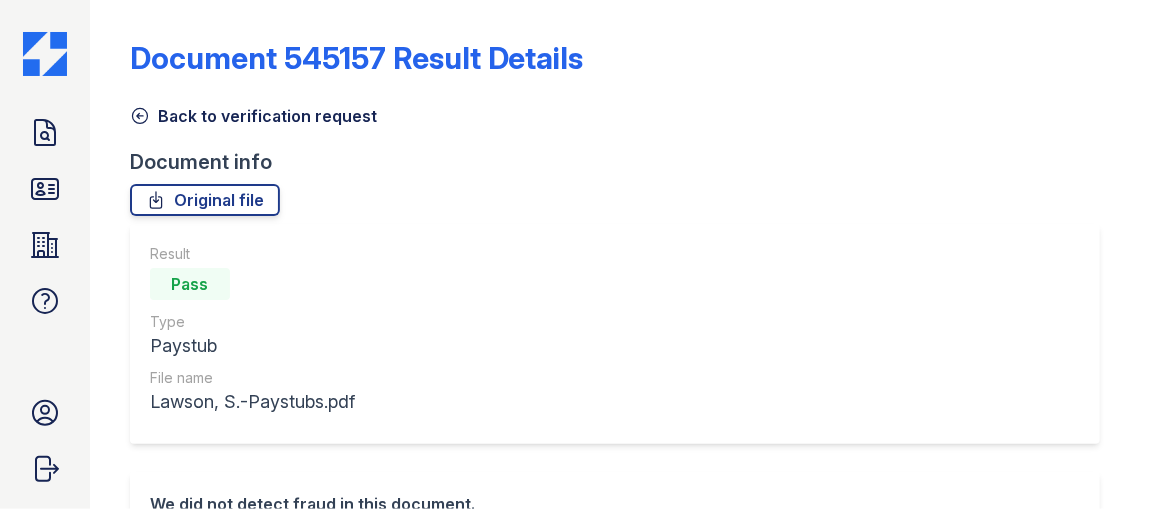 scroll, scrollTop: 0, scrollLeft: 0, axis: both 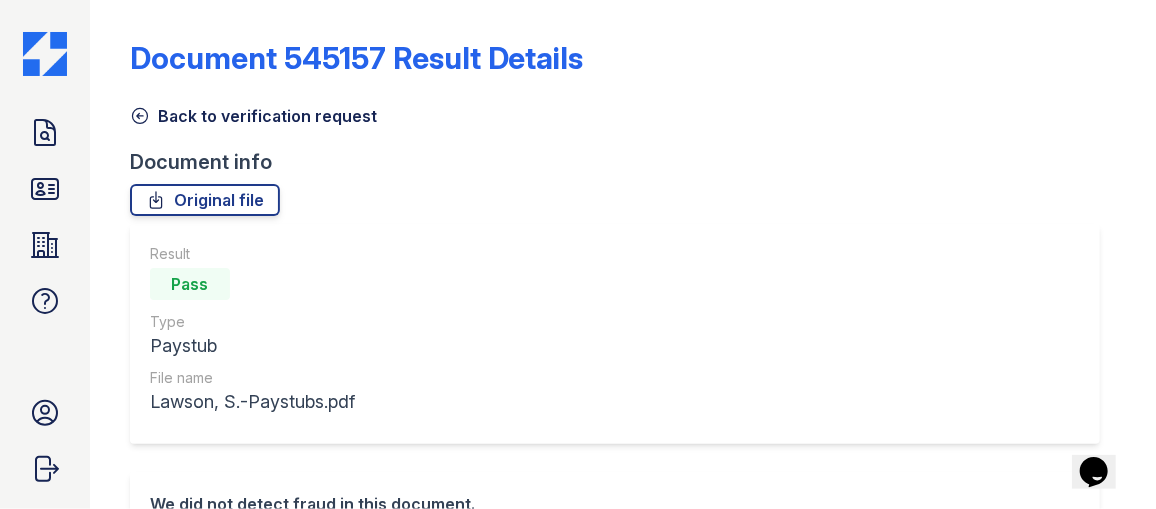 click 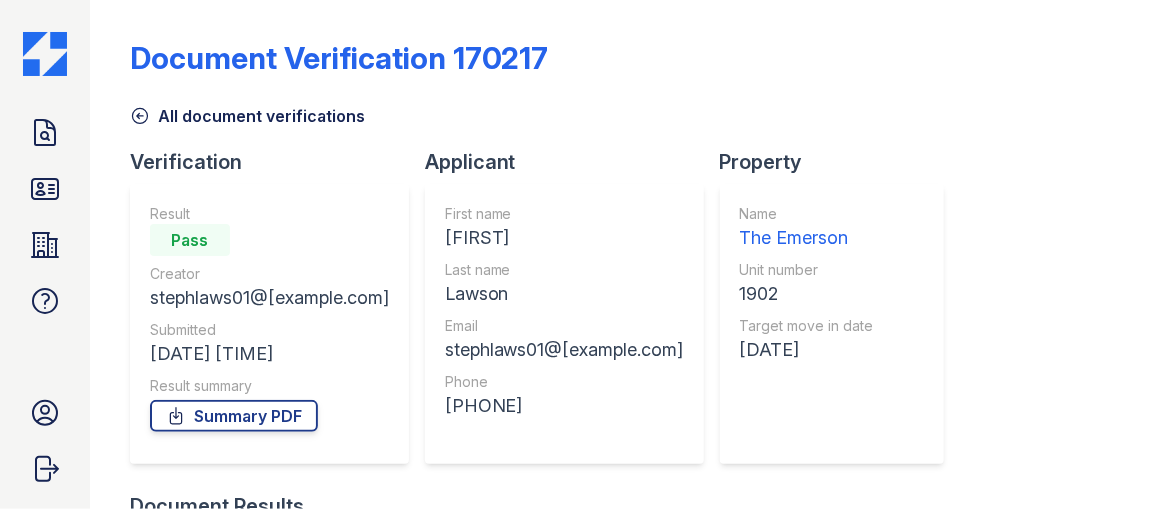 click 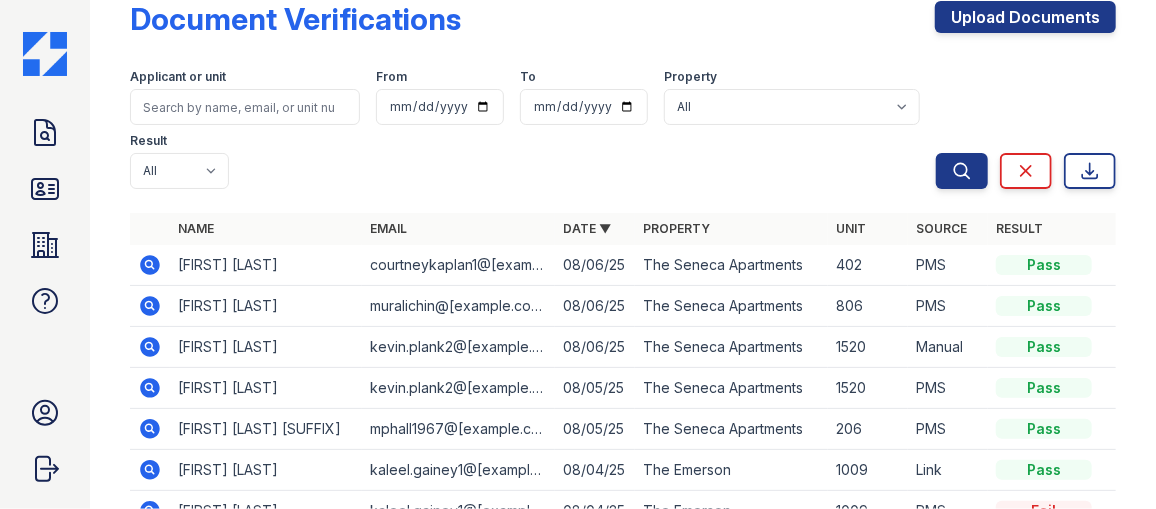 scroll, scrollTop: 0, scrollLeft: 0, axis: both 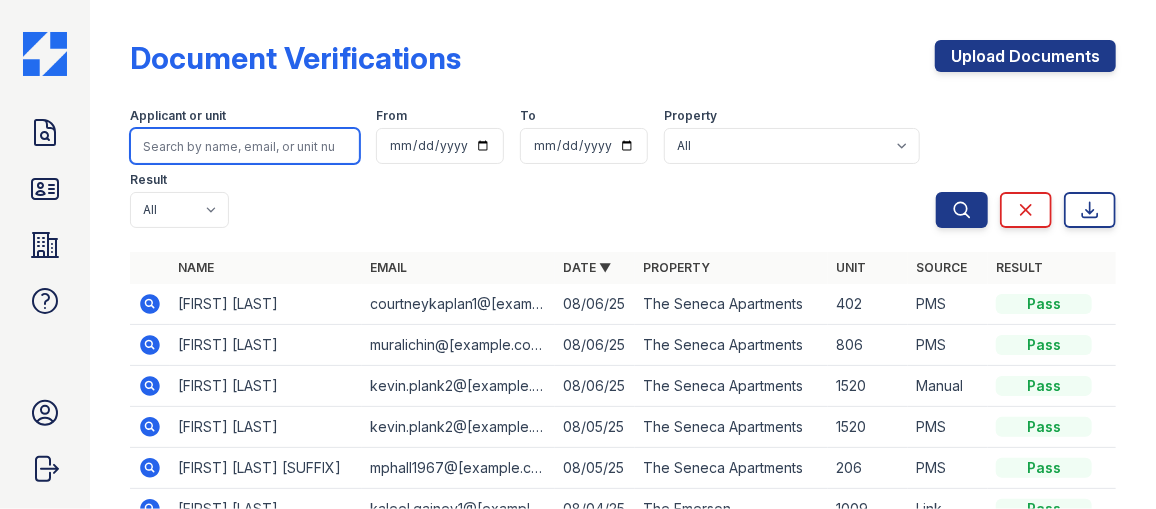 drag, startPoint x: 246, startPoint y: 144, endPoint x: 261, endPoint y: 152, distance: 17 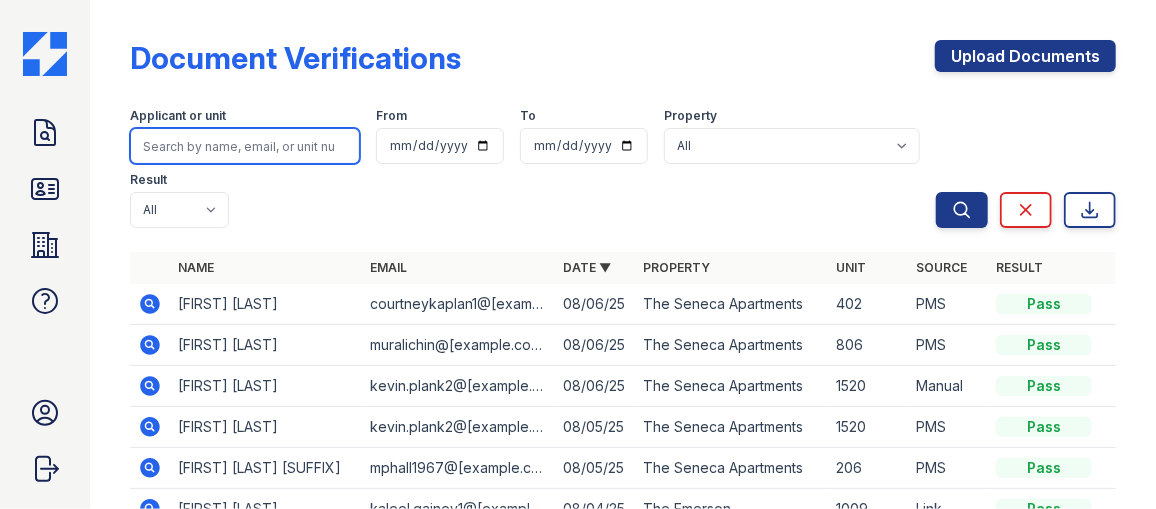 click at bounding box center (245, 146) 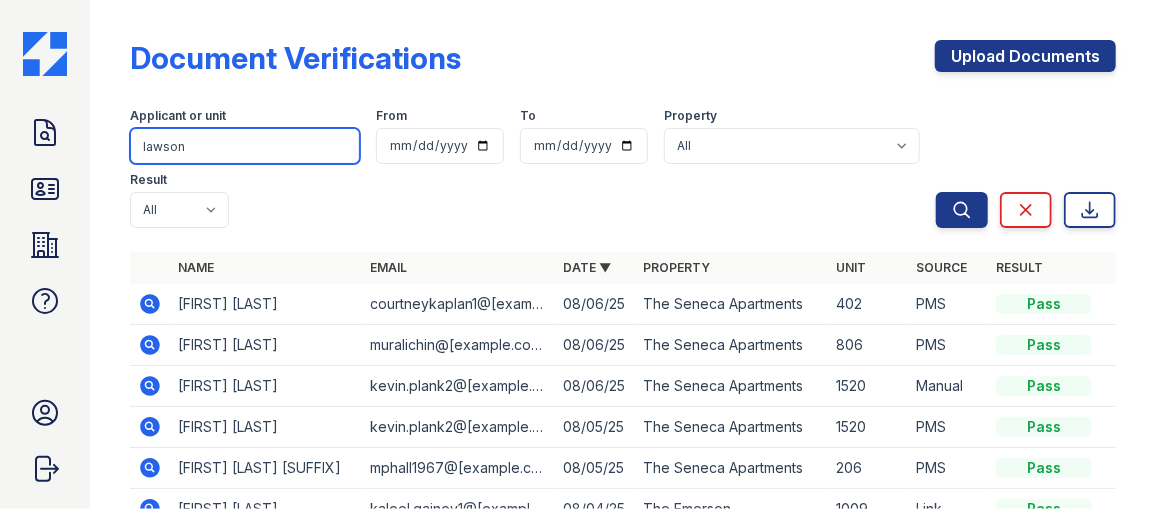 type on "[LAST]" 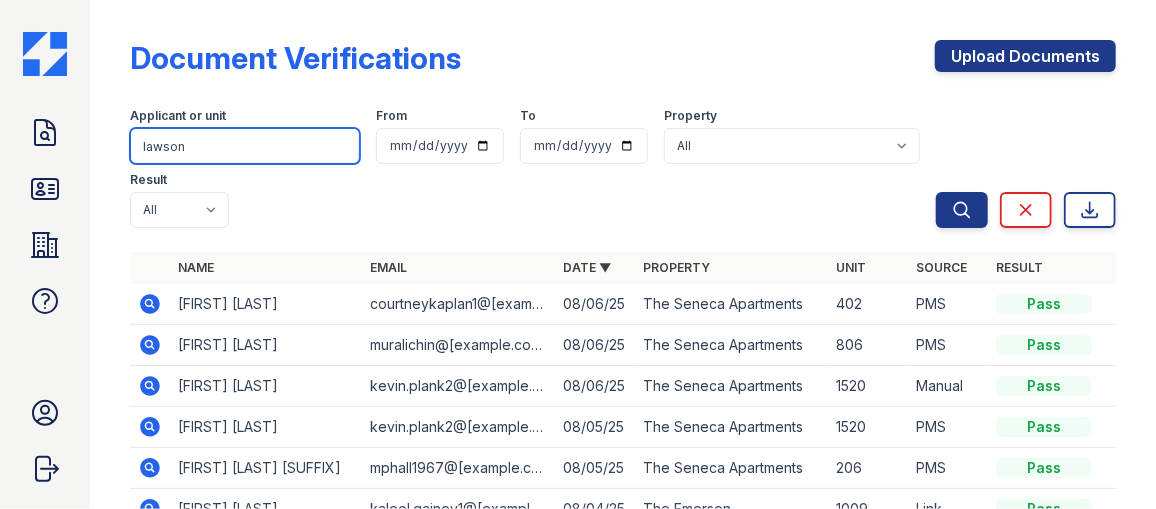 click on "Search" at bounding box center [962, 210] 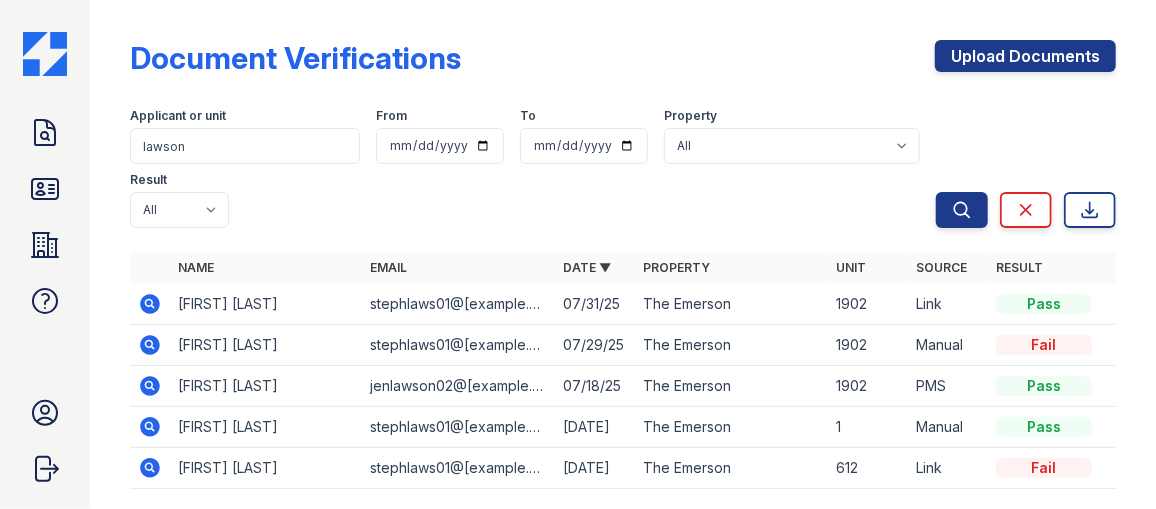 click at bounding box center (150, 304) 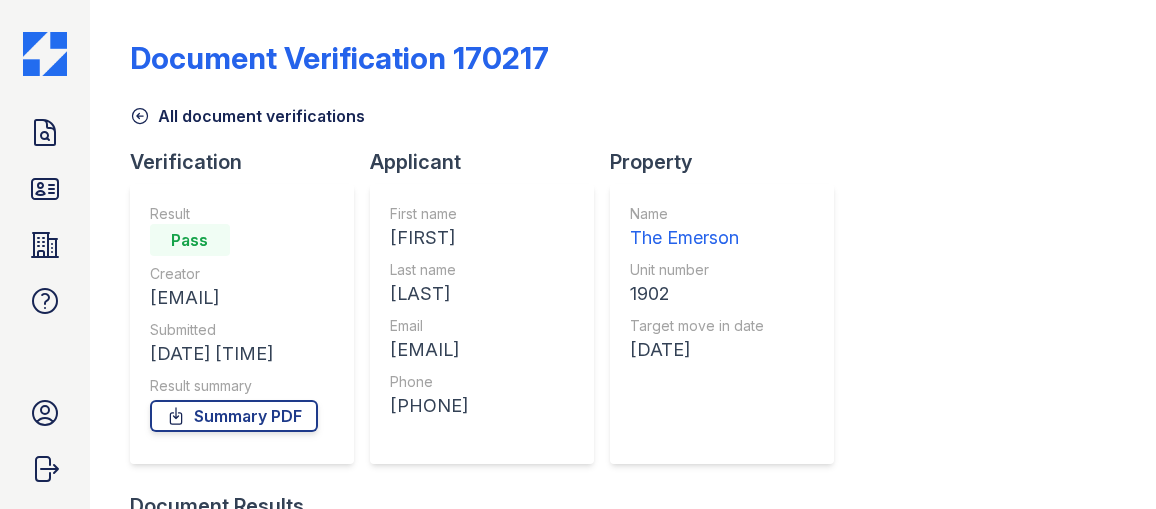 scroll, scrollTop: 0, scrollLeft: 0, axis: both 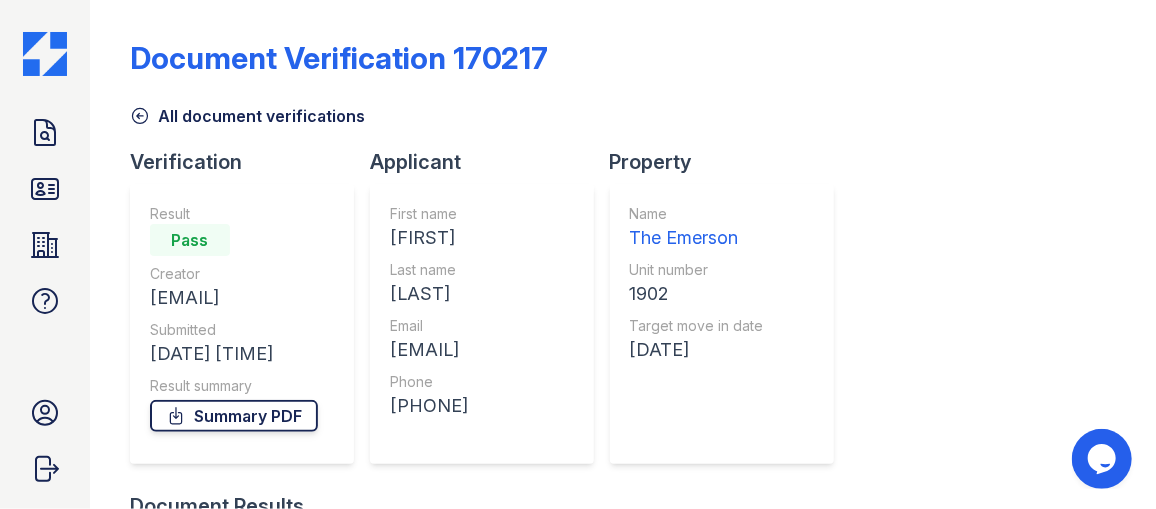 click on "Summary PDF" at bounding box center [234, 416] 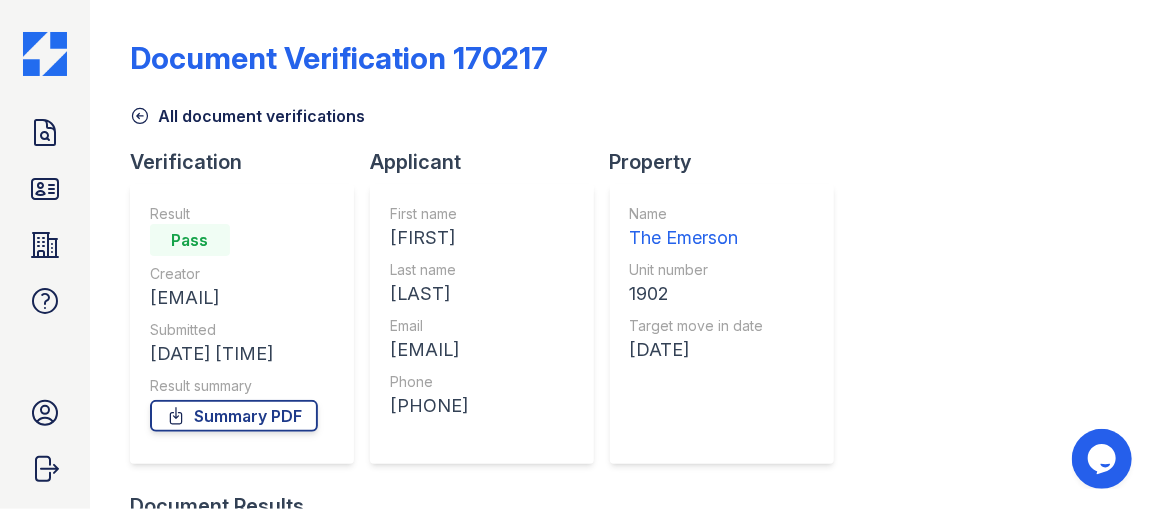 click 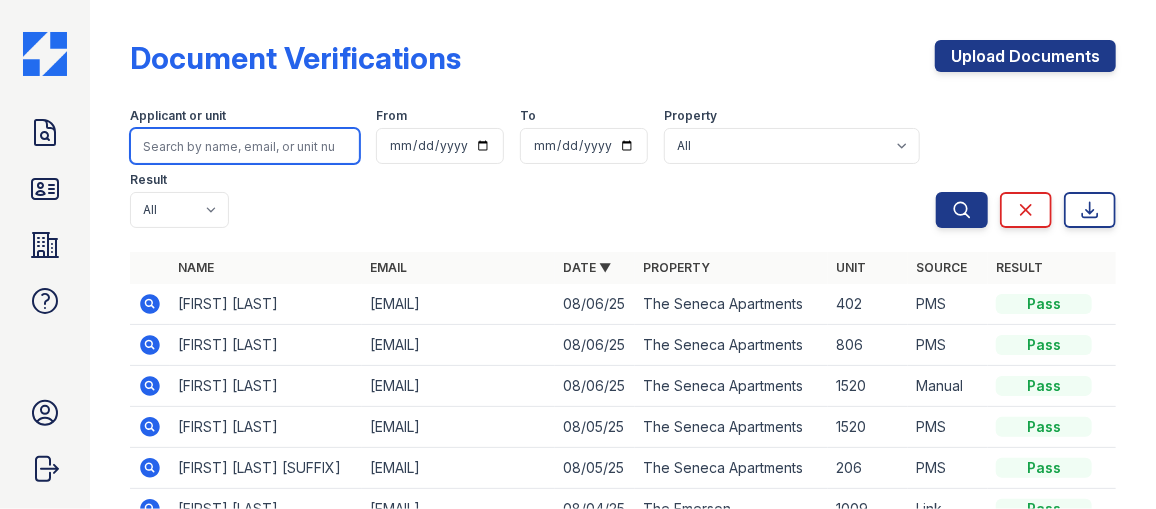 click at bounding box center [245, 146] 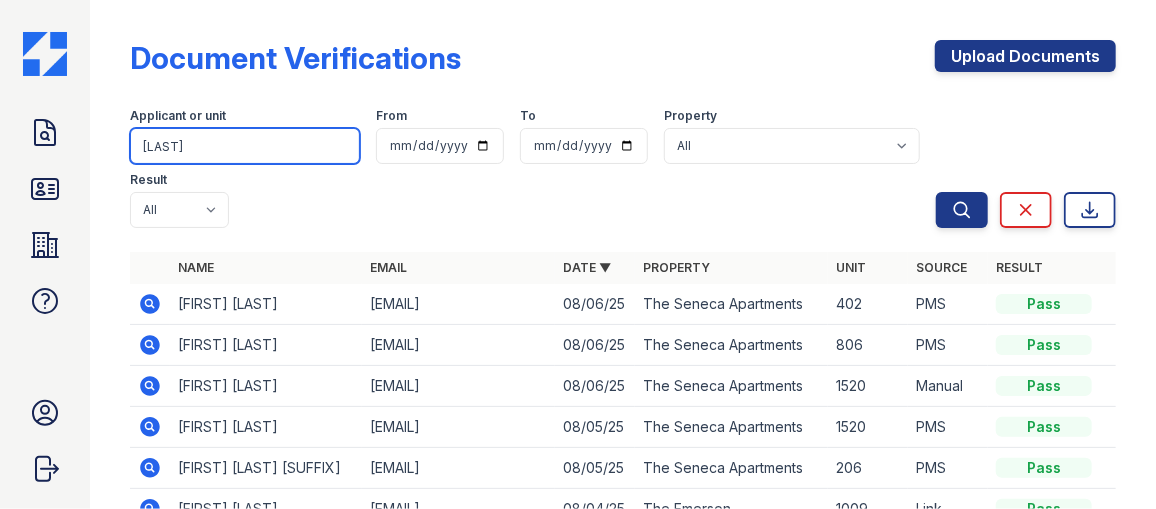 type on "lawson" 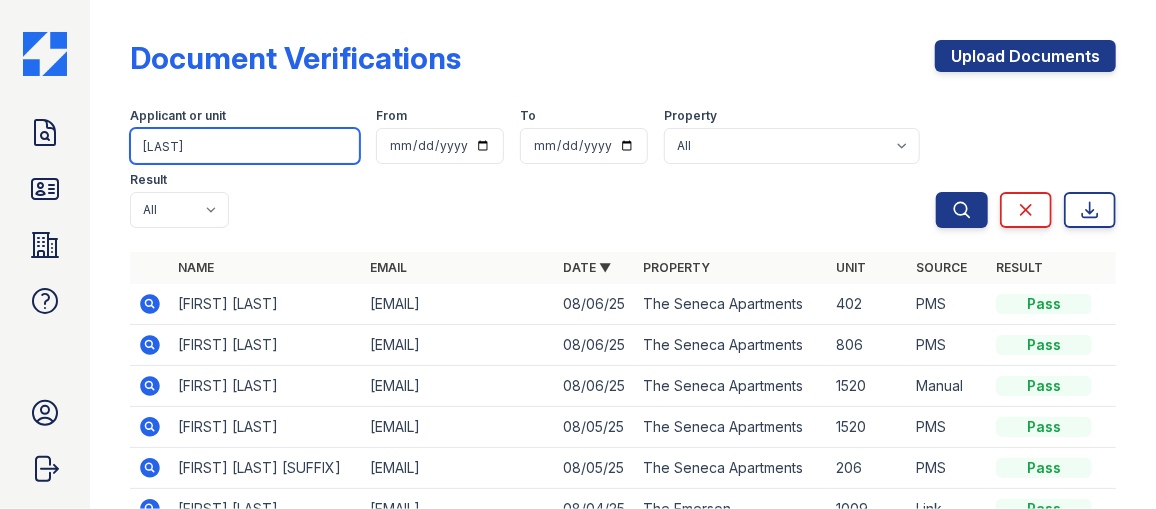 click on "Search" at bounding box center [962, 210] 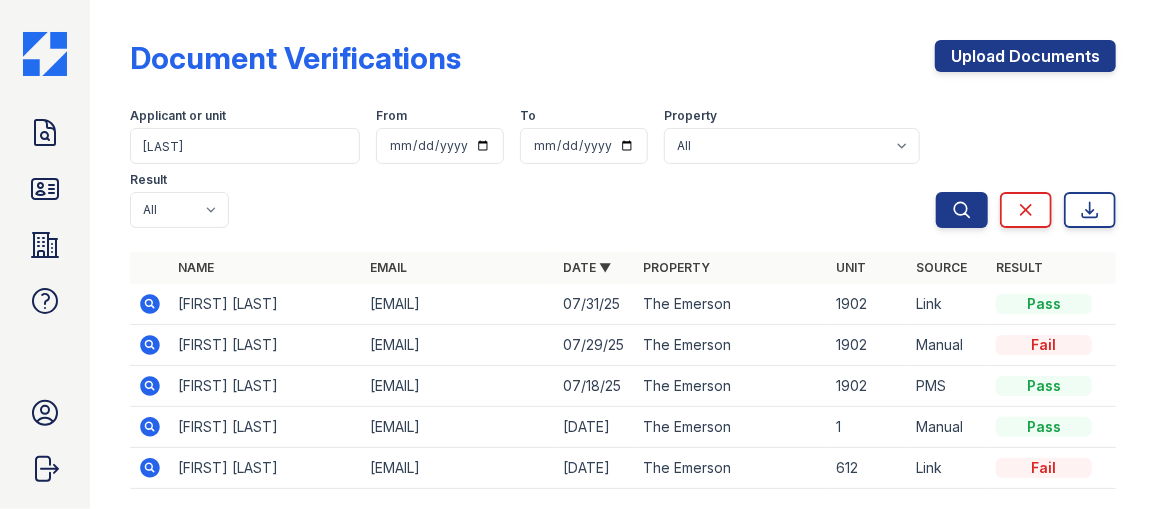 click 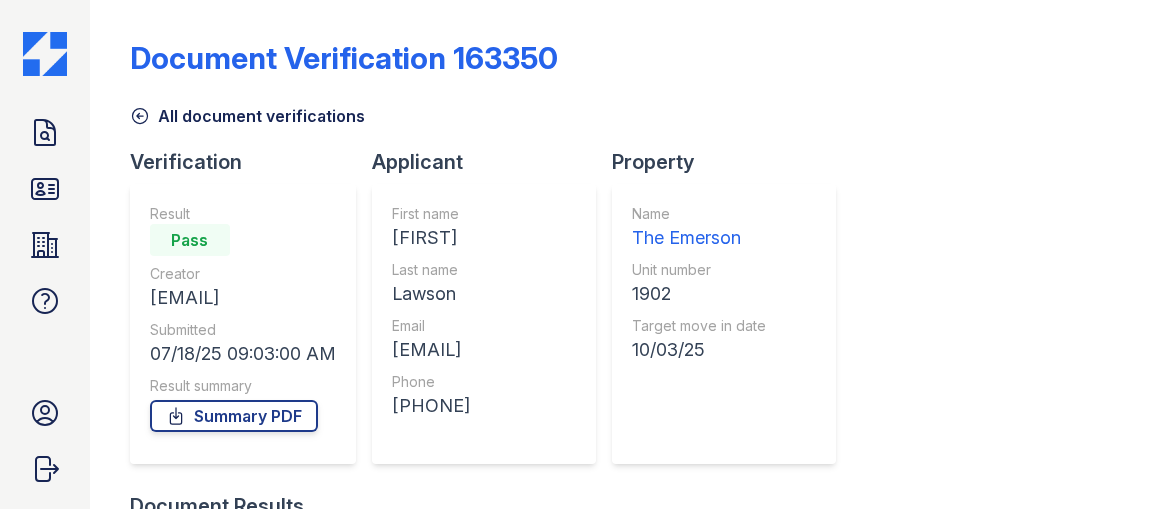 scroll, scrollTop: 0, scrollLeft: 0, axis: both 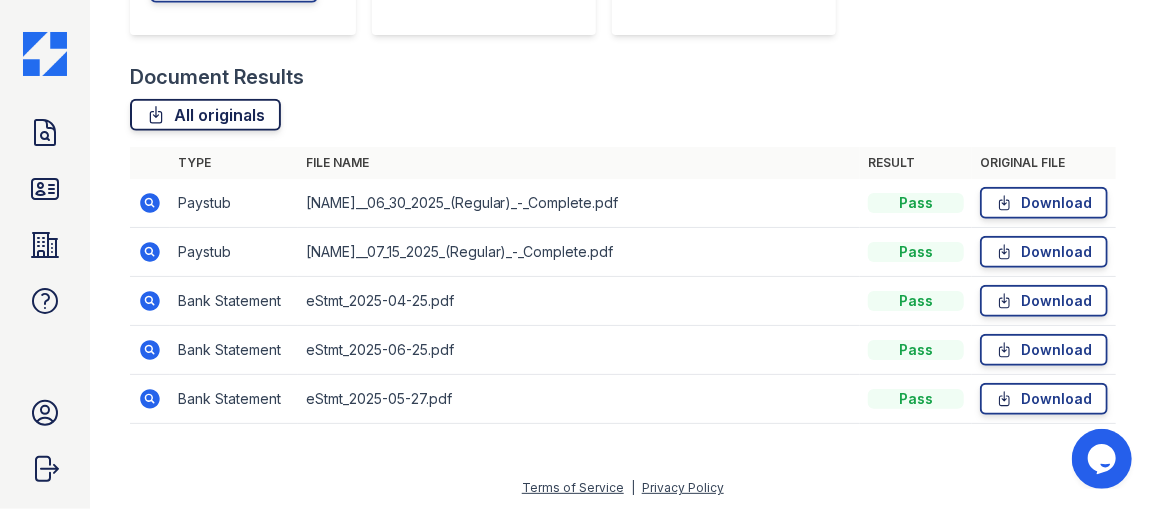 click on "All originals" at bounding box center (205, 115) 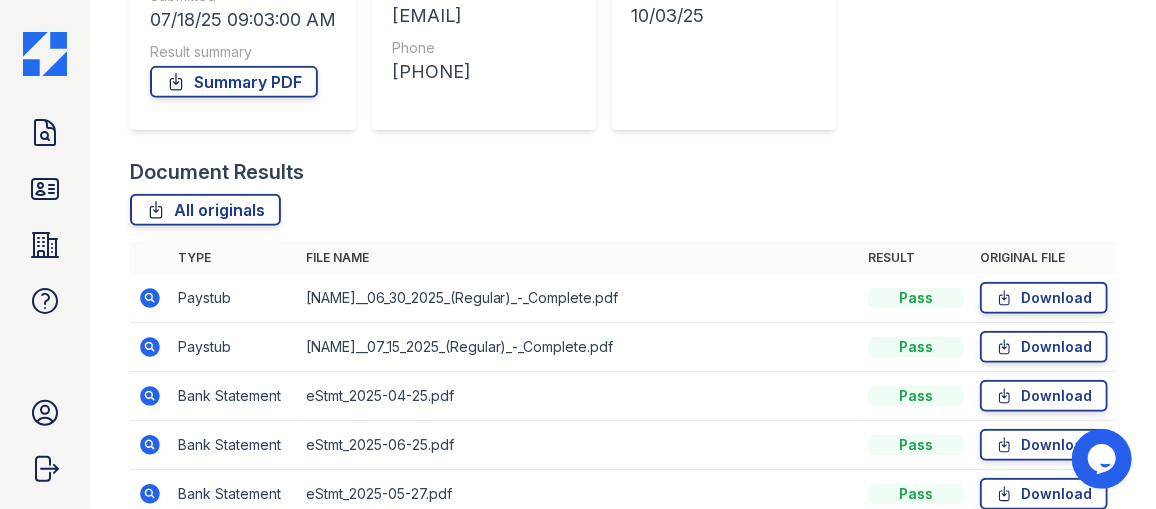 scroll, scrollTop: 247, scrollLeft: 0, axis: vertical 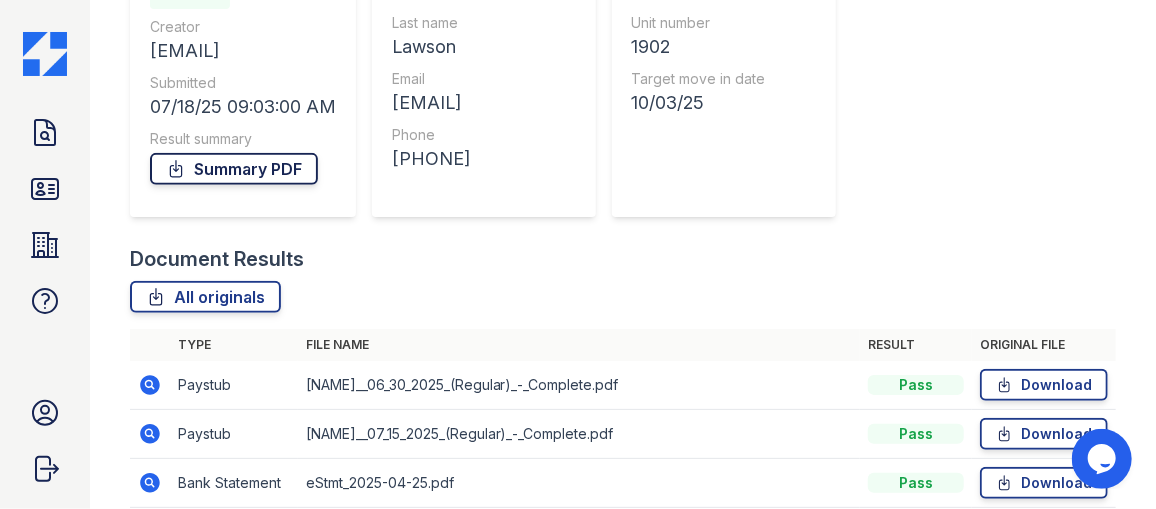 click on "Summary PDF" at bounding box center [234, 169] 